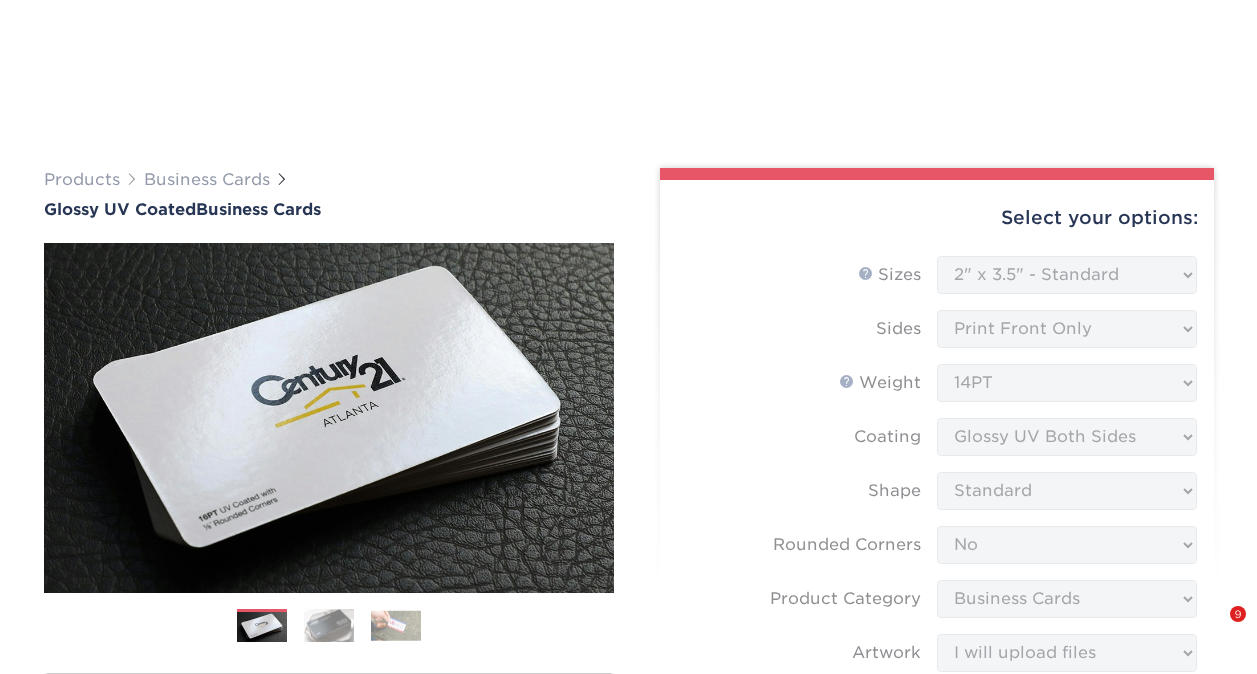 select on "2.00x3.50" 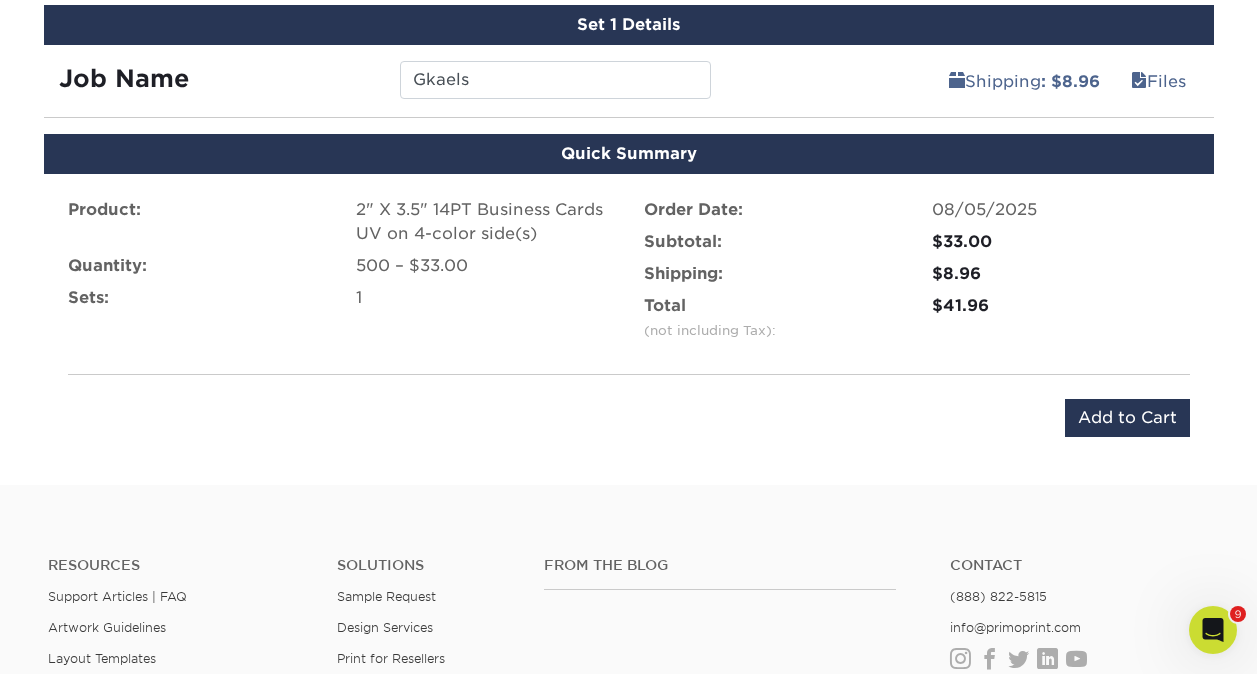 scroll, scrollTop: 814, scrollLeft: 0, axis: vertical 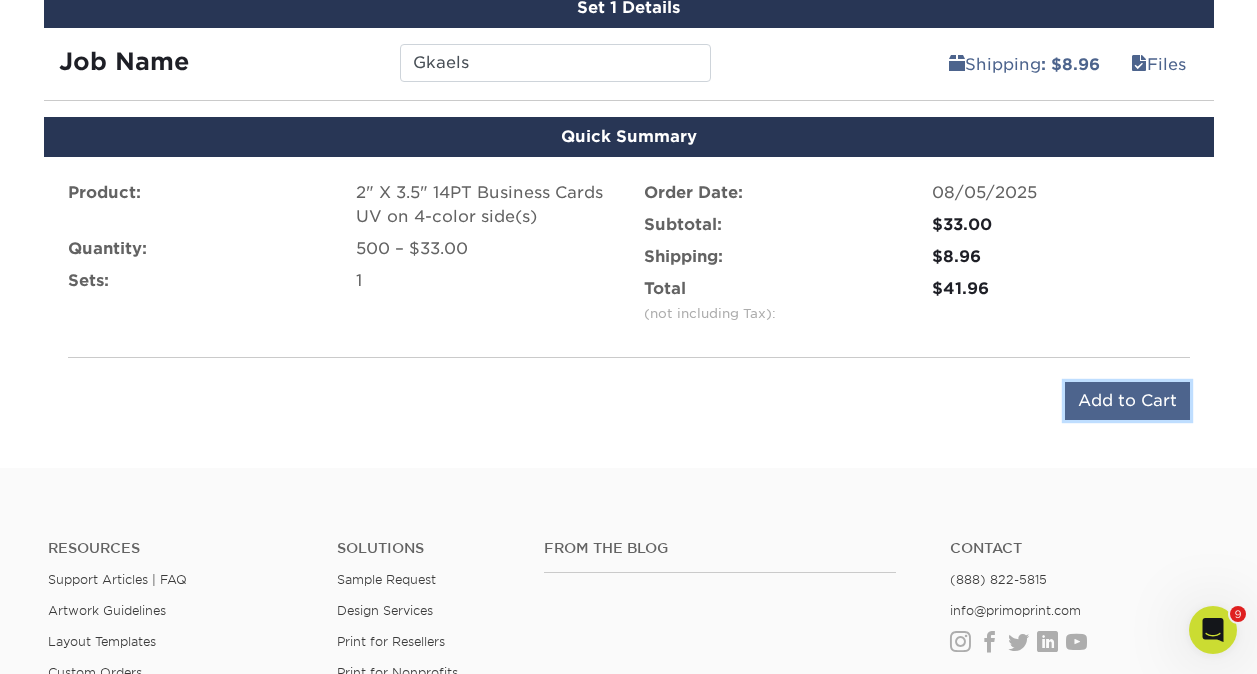 click on "Add to Cart" at bounding box center (1127, 401) 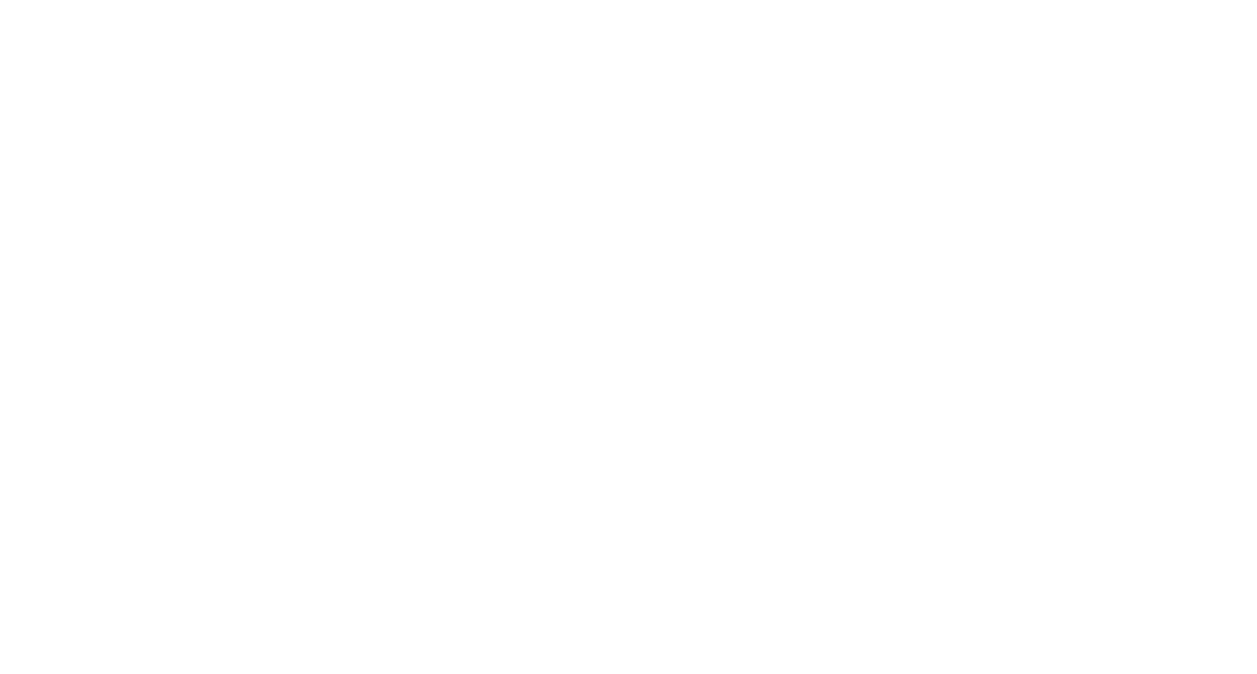 scroll, scrollTop: 0, scrollLeft: 0, axis: both 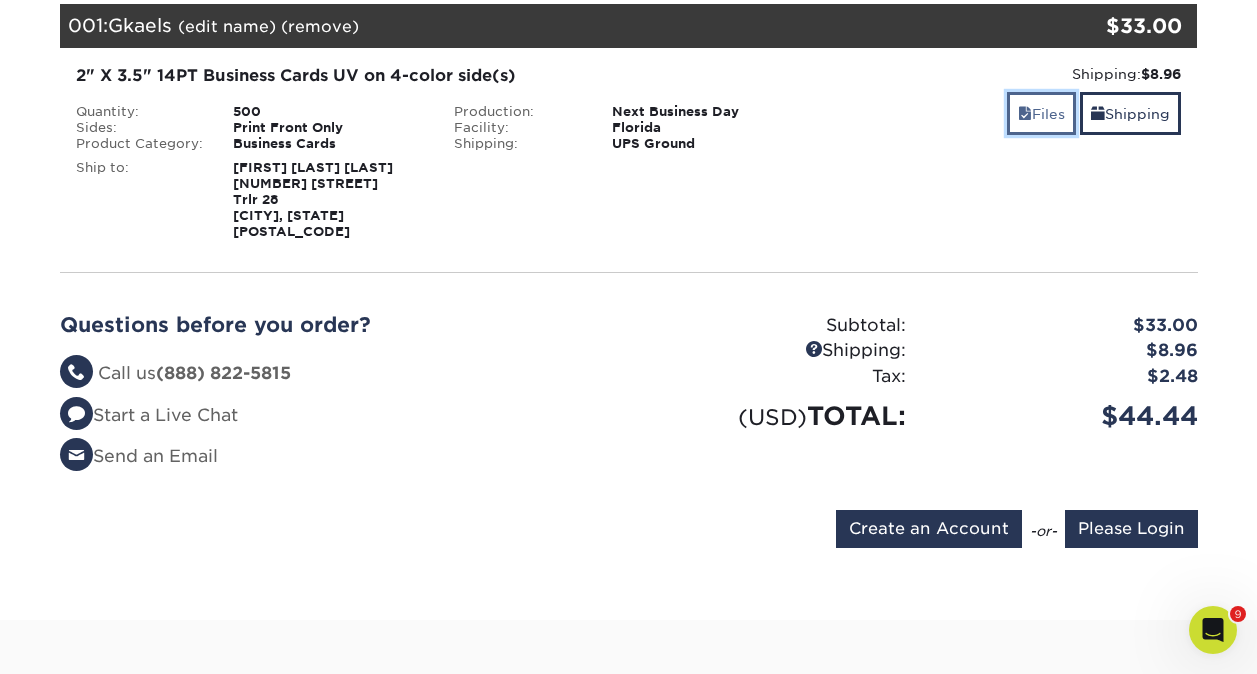 click on "Files" at bounding box center [1041, 113] 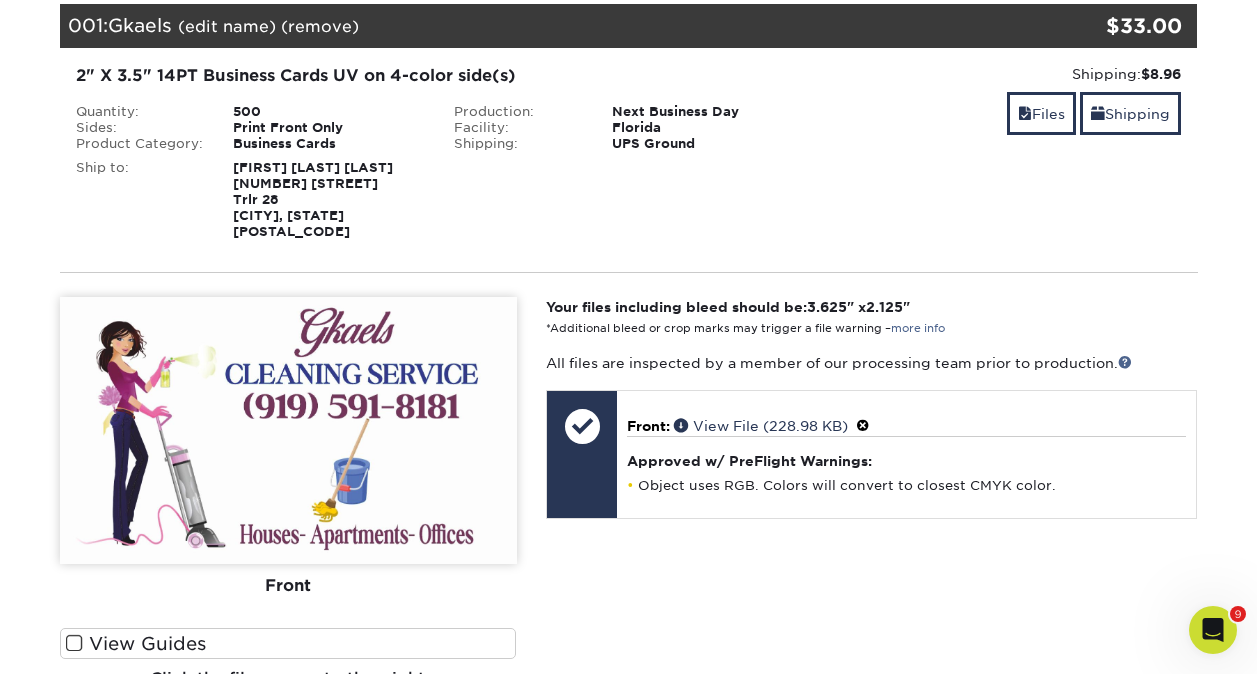 click at bounding box center [288, 430] 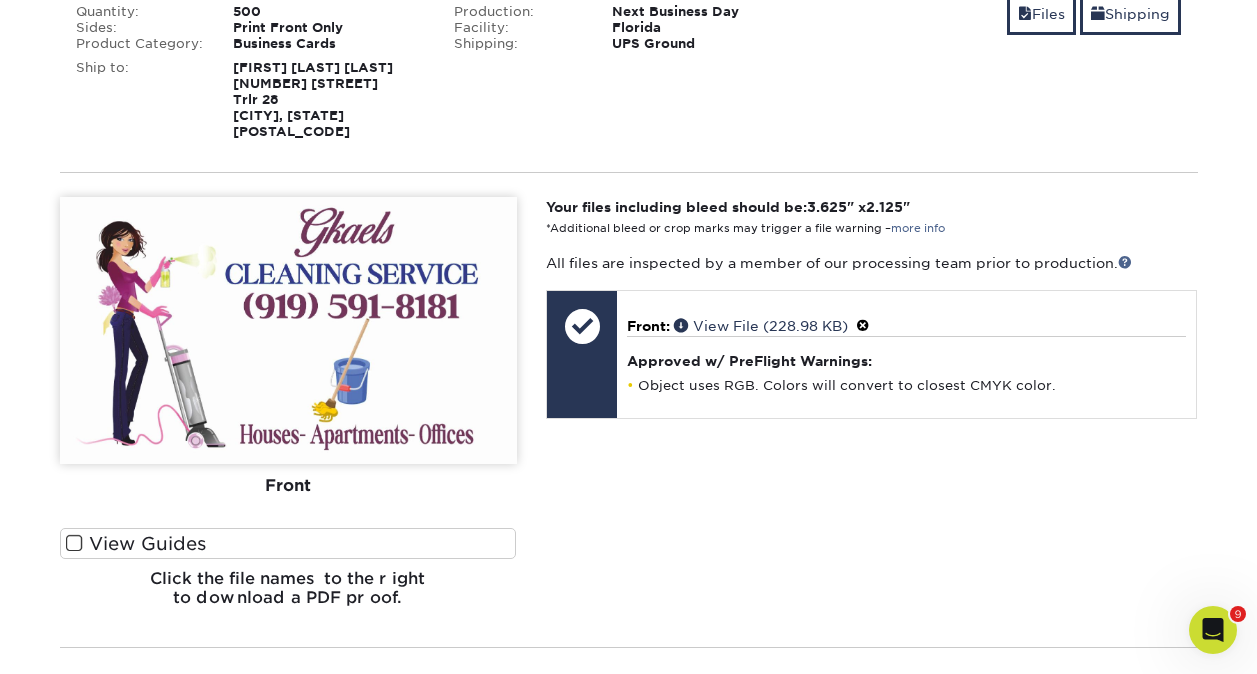 click on "Your files including bleed should be:  3.625 " x  2.125 "
*Additional bleed or crop marks may trigger a file warning –  more info
All files are inspected by a member of our processing team prior to production.
Front: Click to select or drag and drop the file here.
Choose file
Front:   [FILENAME]
0%
Front:    [FILENAME]" at bounding box center (871, 410) 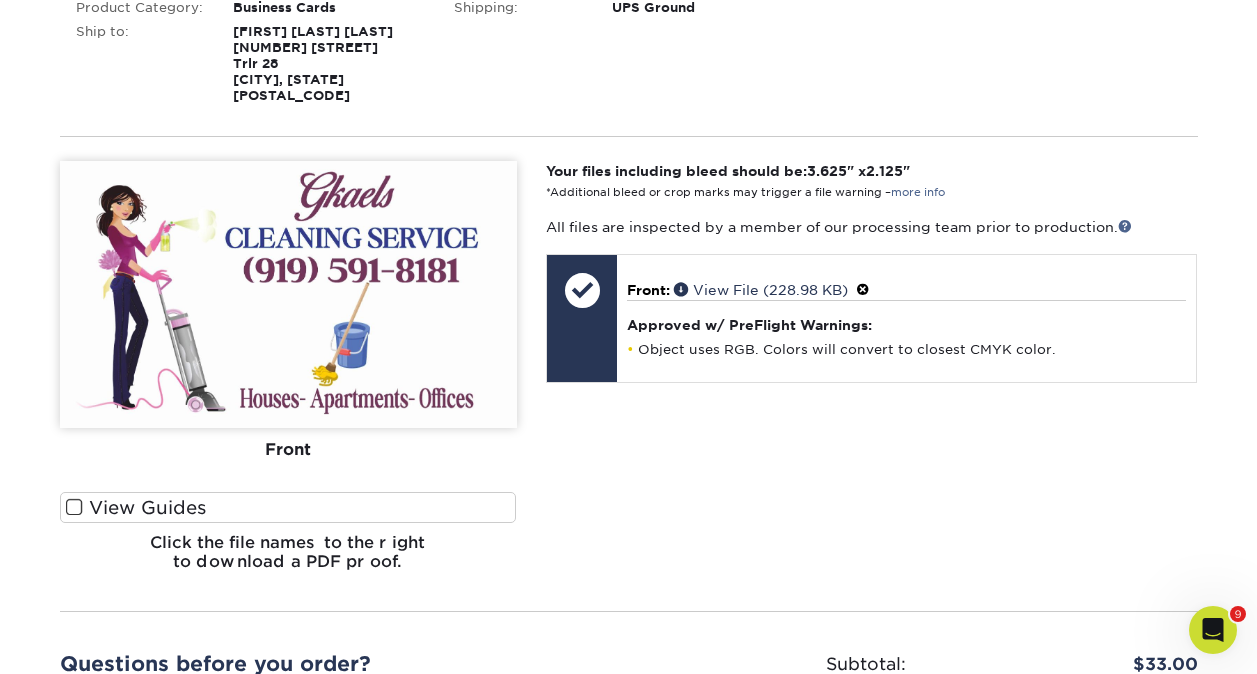 scroll, scrollTop: 400, scrollLeft: 0, axis: vertical 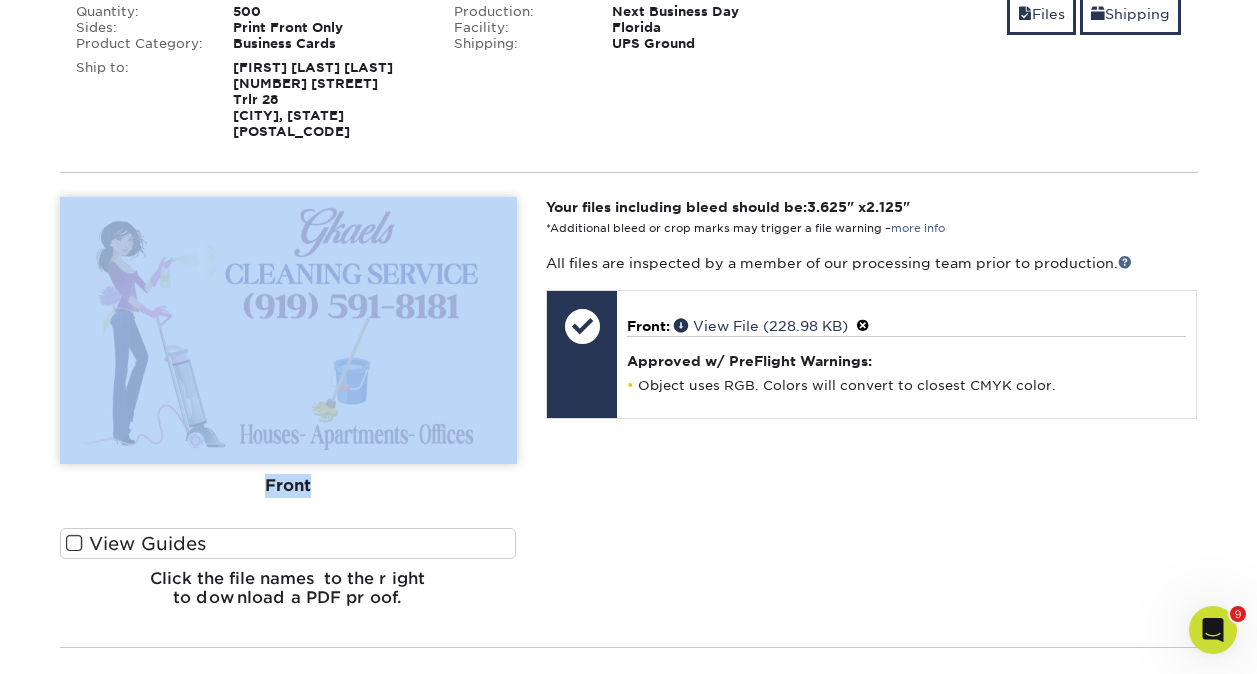 drag, startPoint x: 522, startPoint y: 471, endPoint x: 263, endPoint y: 401, distance: 268.29276 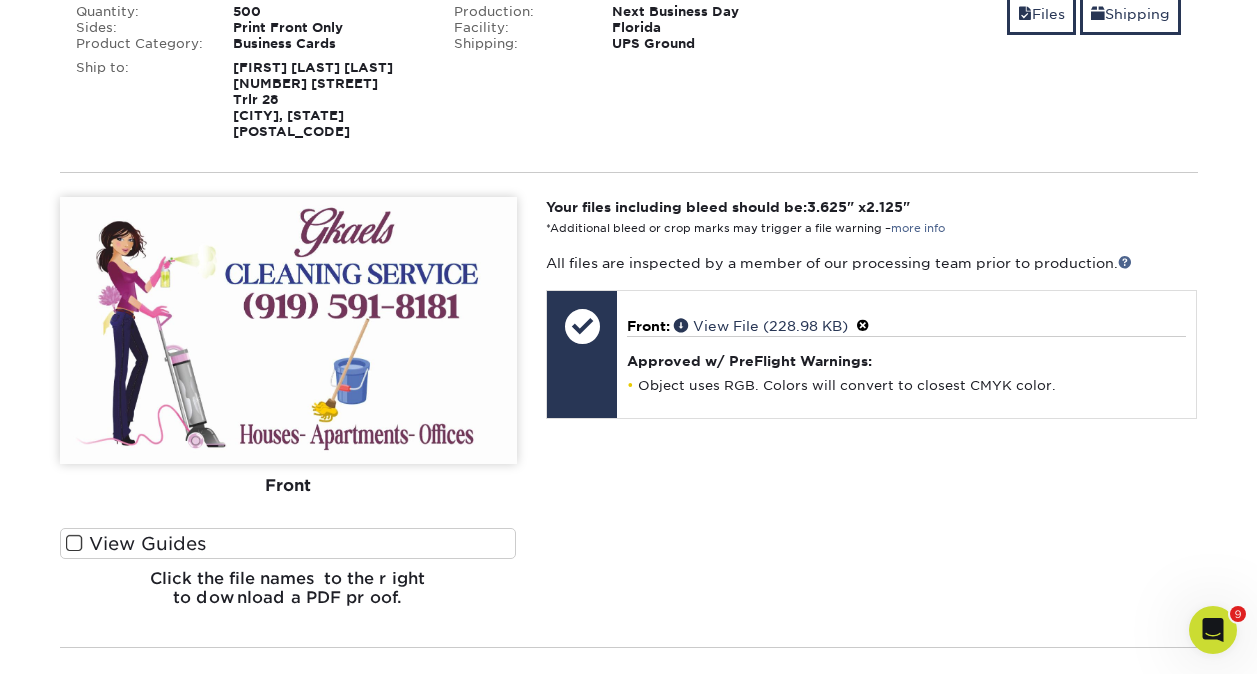 drag, startPoint x: 263, startPoint y: 401, endPoint x: 620, endPoint y: 505, distance: 371.84003 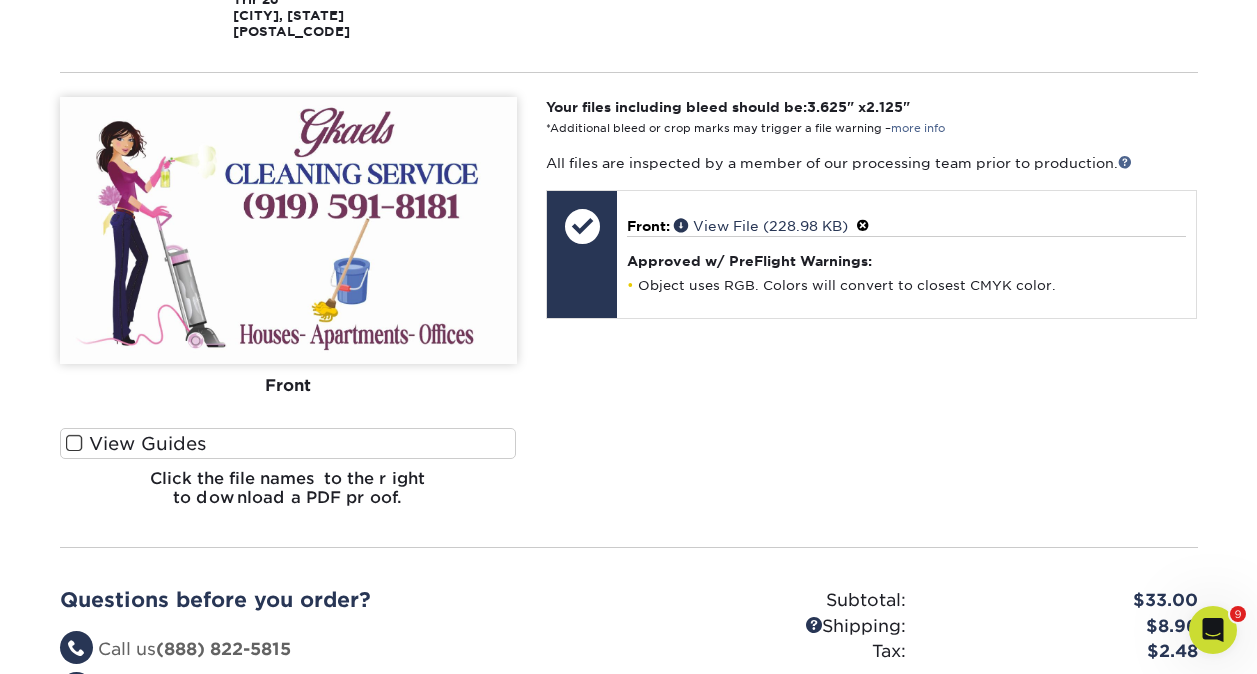 scroll, scrollTop: 400, scrollLeft: 0, axis: vertical 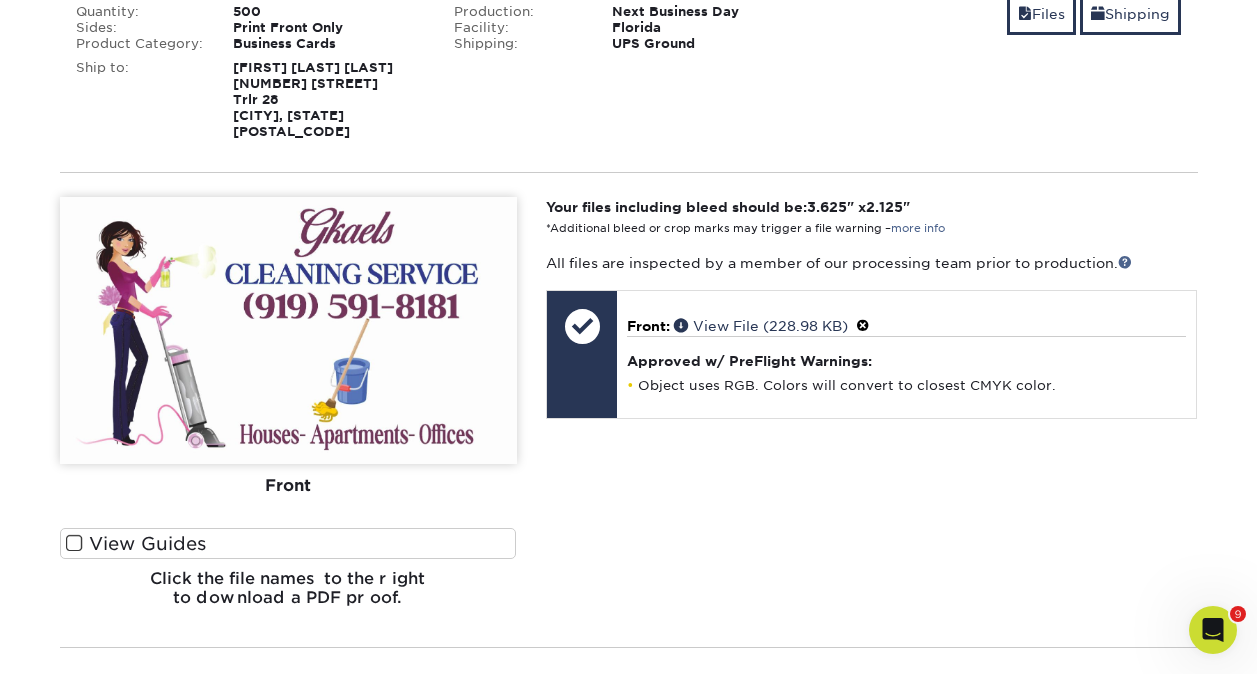 click on "Your files including bleed should be:  3.625 " x  2.125 "
*Additional bleed or crop marks may trigger a file warning –  more info
All files are inspected by a member of our processing team prior to production.
Front: Click to select or drag and drop the file here.
Choose file
Front:   valery-bcd-front.tiff
0%
Front:    front-set1.pdf" at bounding box center [871, 410] 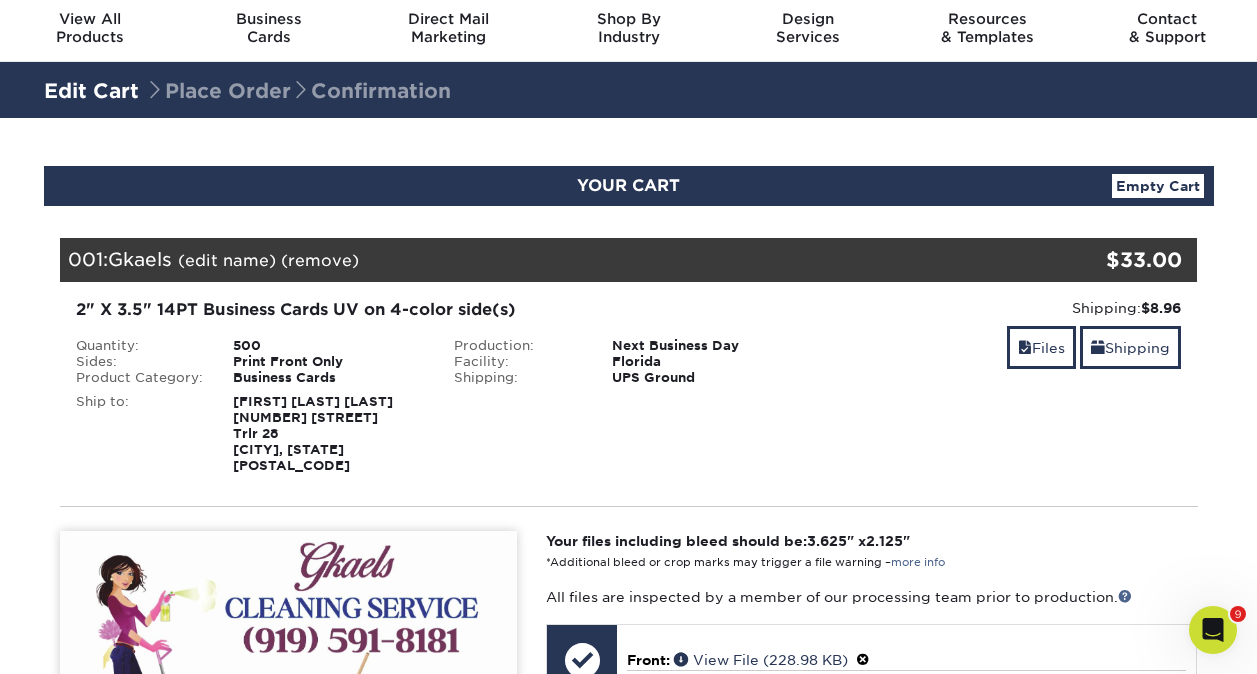 scroll, scrollTop: 0, scrollLeft: 0, axis: both 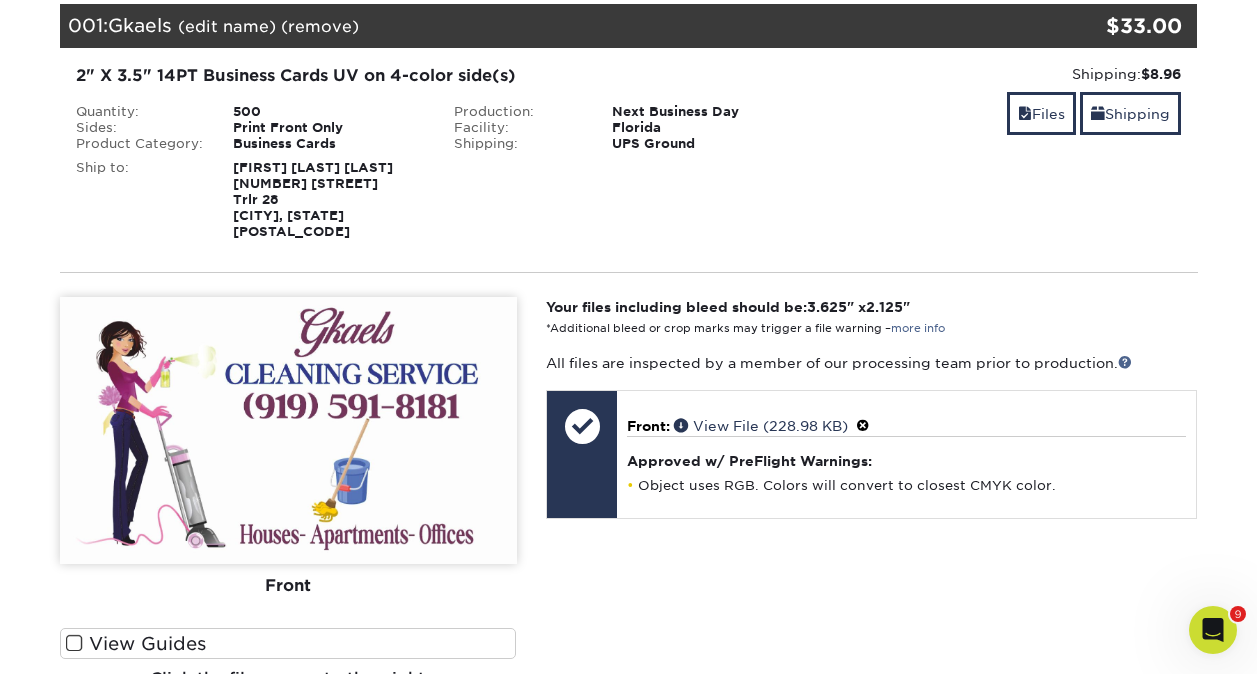 click at bounding box center [288, 430] 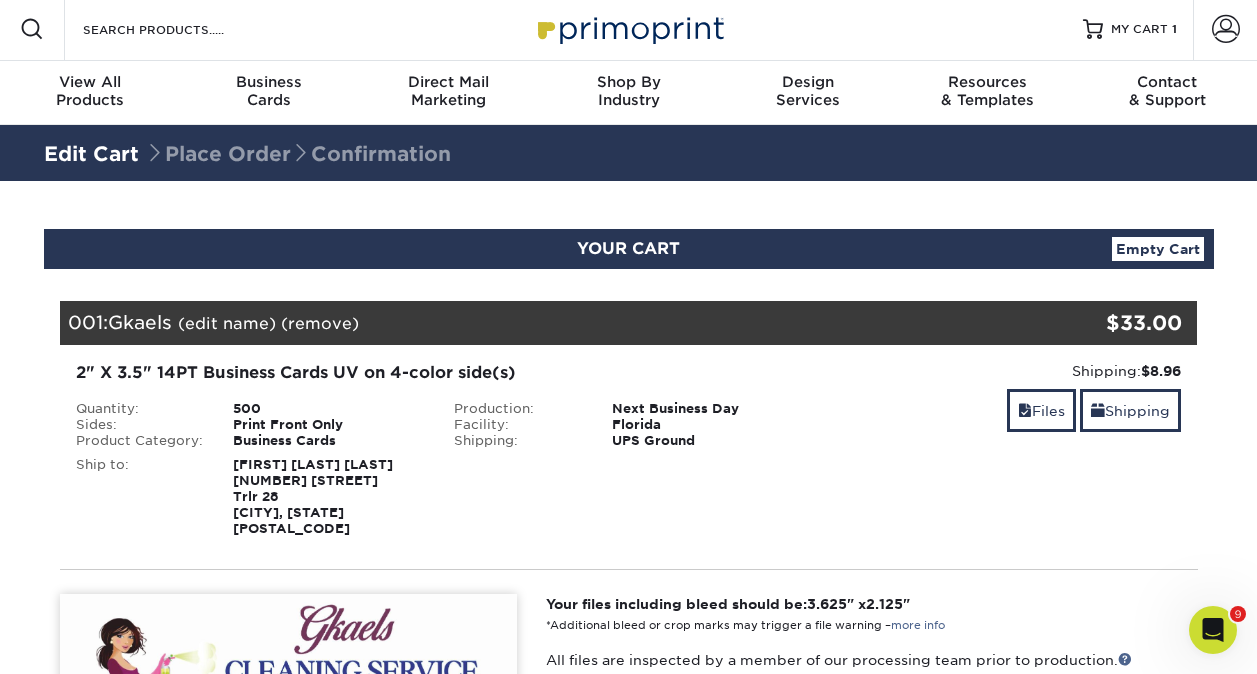 scroll, scrollTop: 0, scrollLeft: 0, axis: both 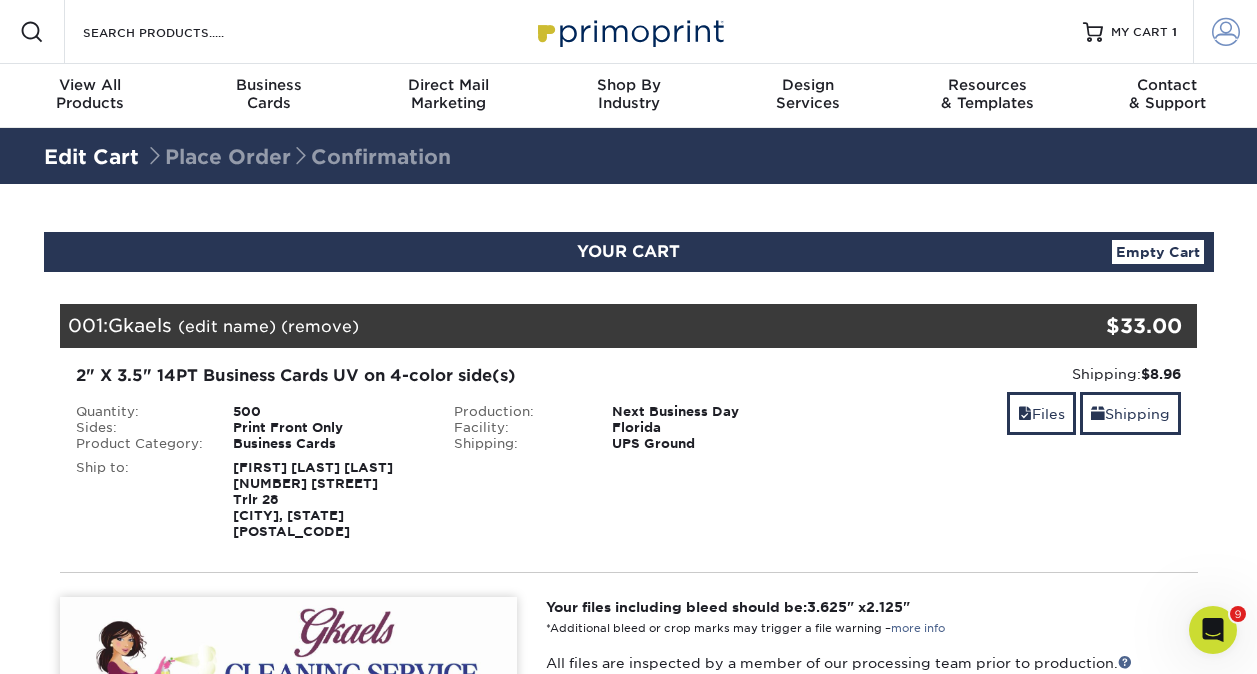 click at bounding box center [1226, 32] 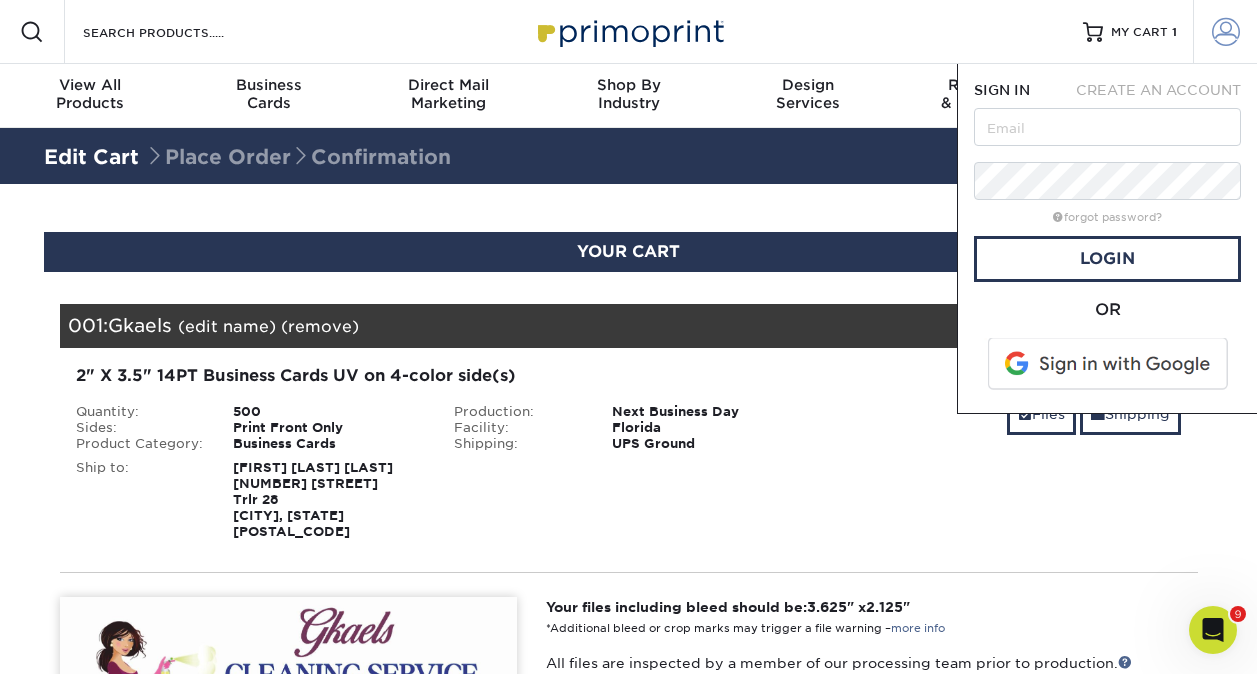 click at bounding box center [1226, 32] 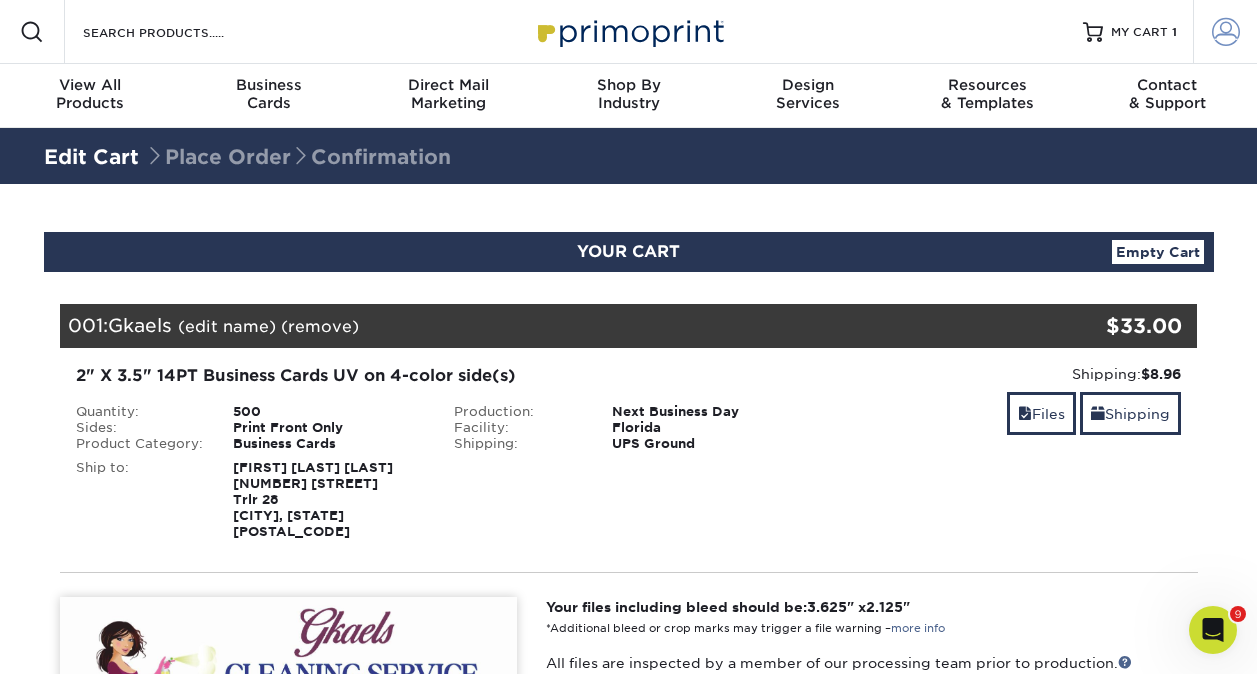 click at bounding box center (1226, 32) 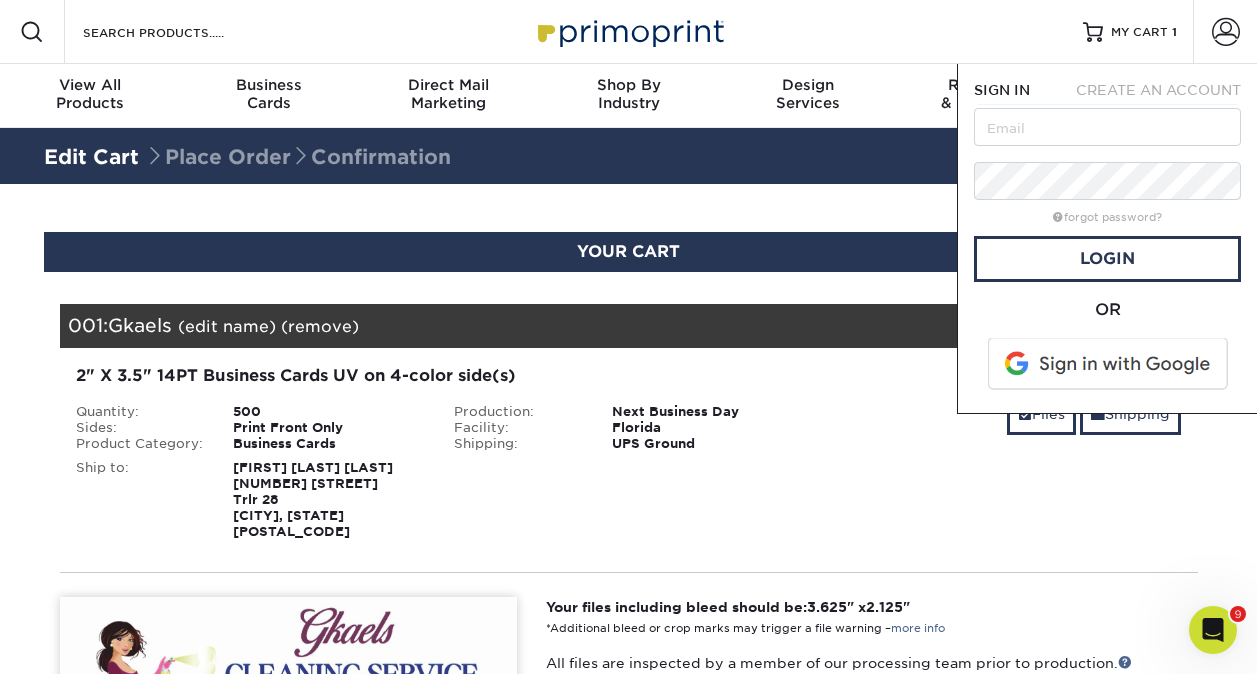 click at bounding box center (1109, 364) 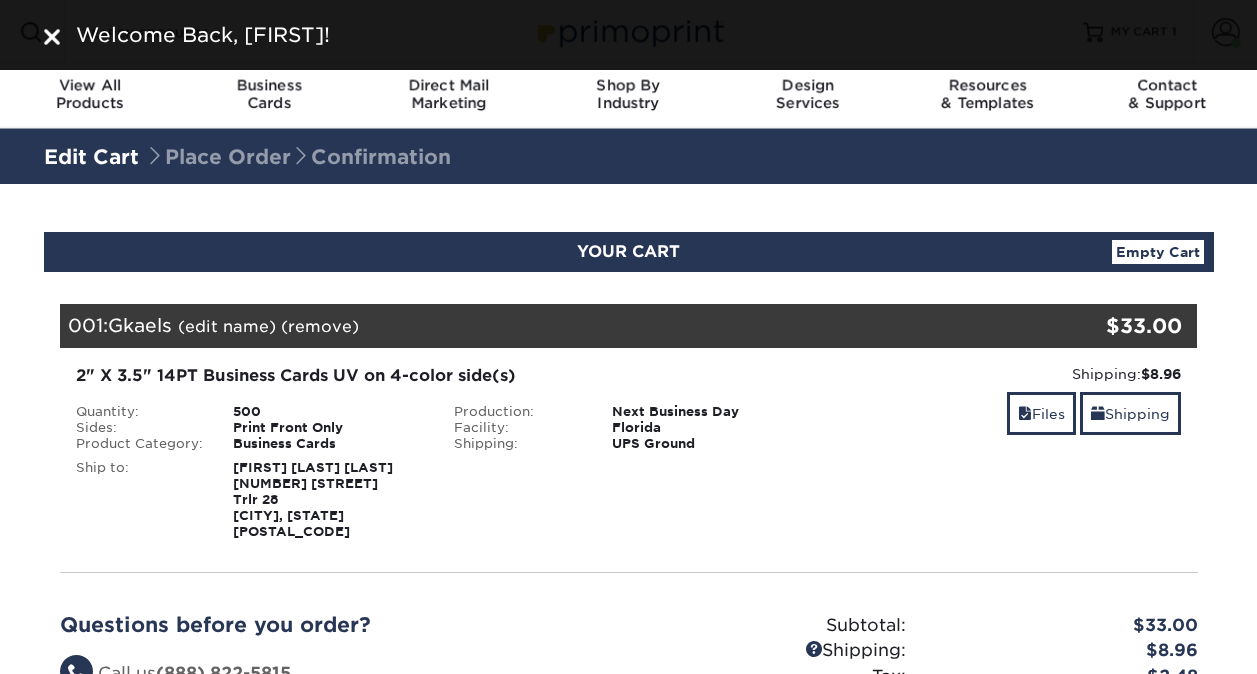 scroll, scrollTop: 0, scrollLeft: 0, axis: both 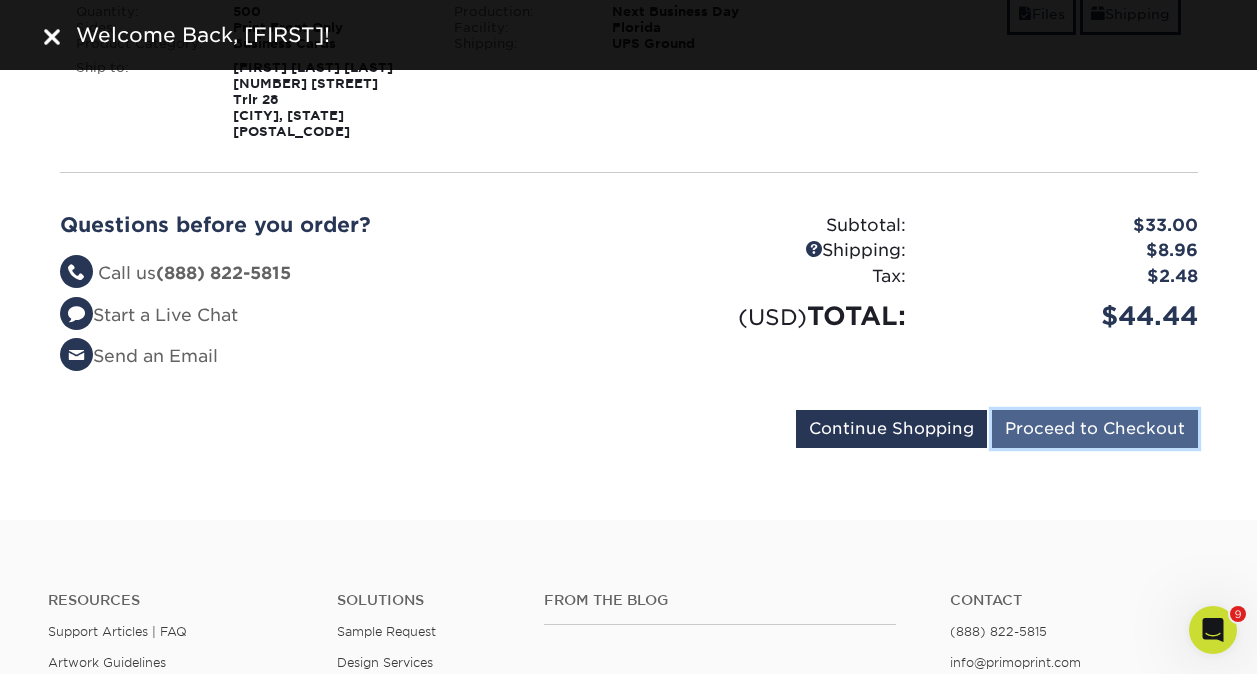 click on "Proceed to Checkout" at bounding box center (1095, 429) 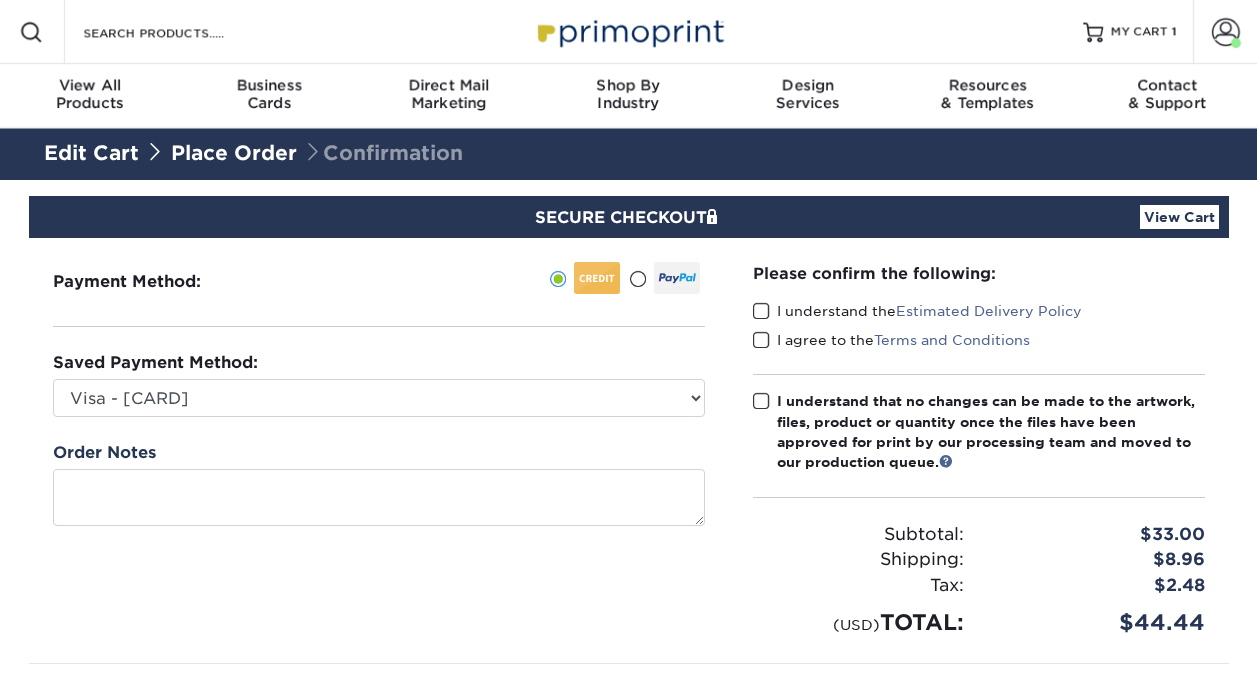 scroll, scrollTop: 0, scrollLeft: 0, axis: both 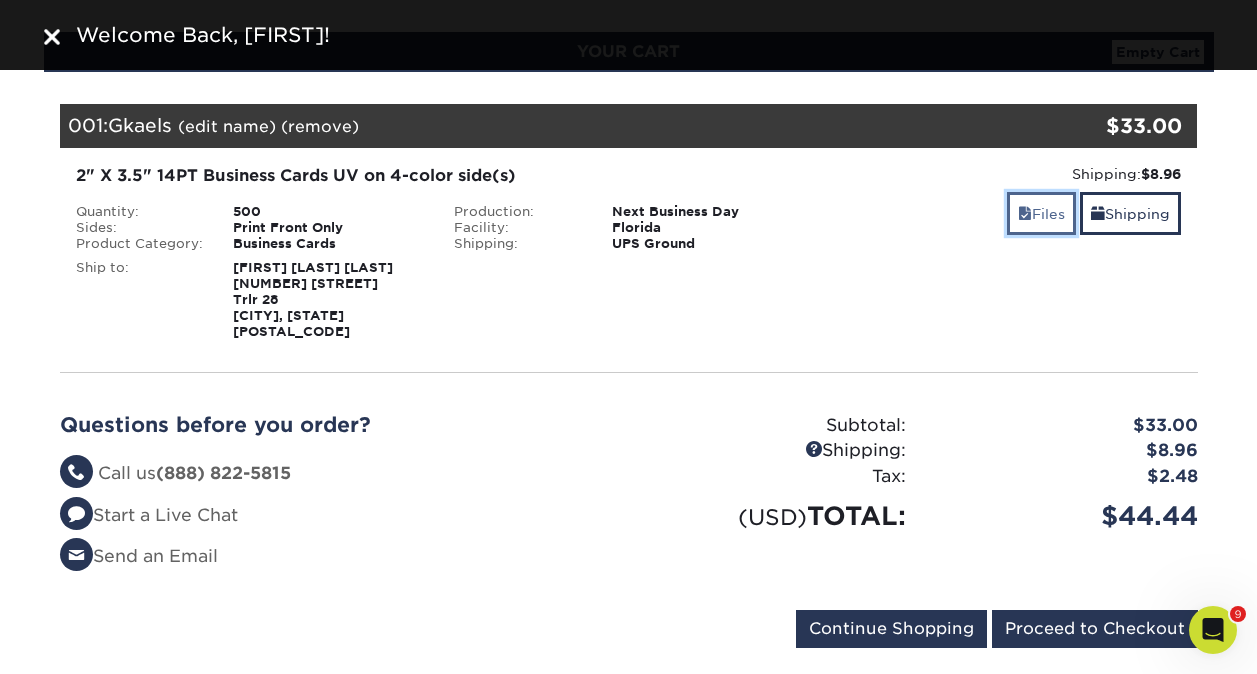 click at bounding box center (1025, 214) 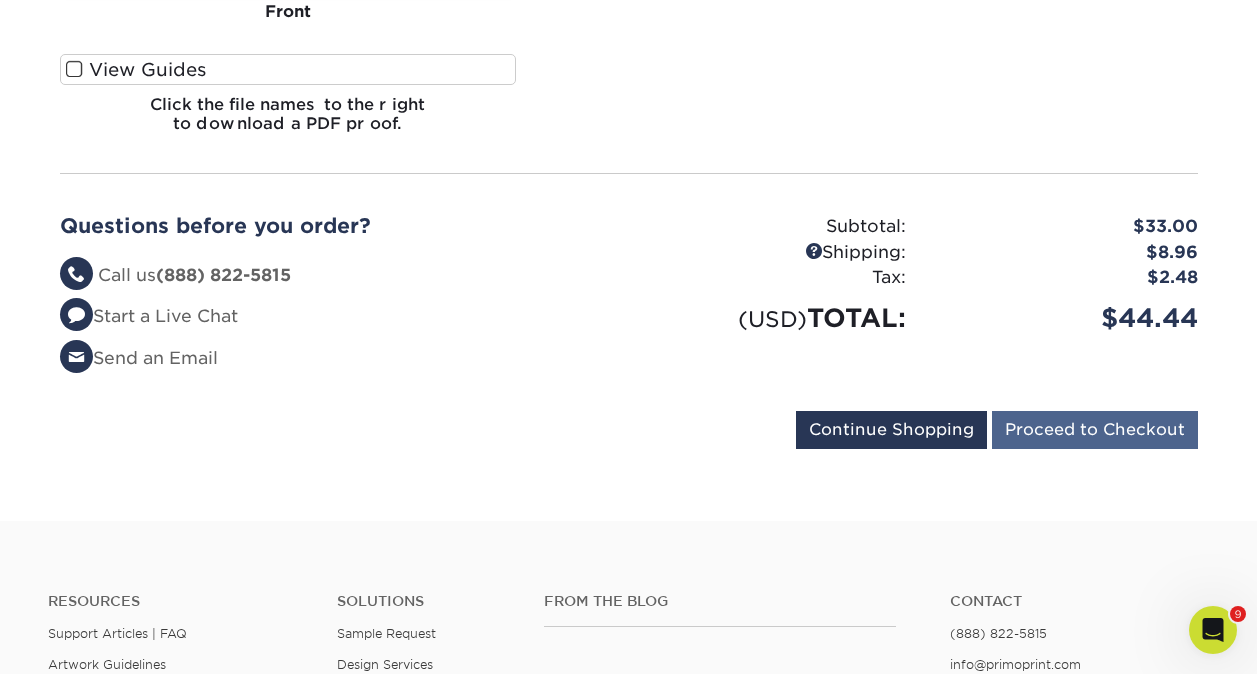 scroll, scrollTop: 1100, scrollLeft: 0, axis: vertical 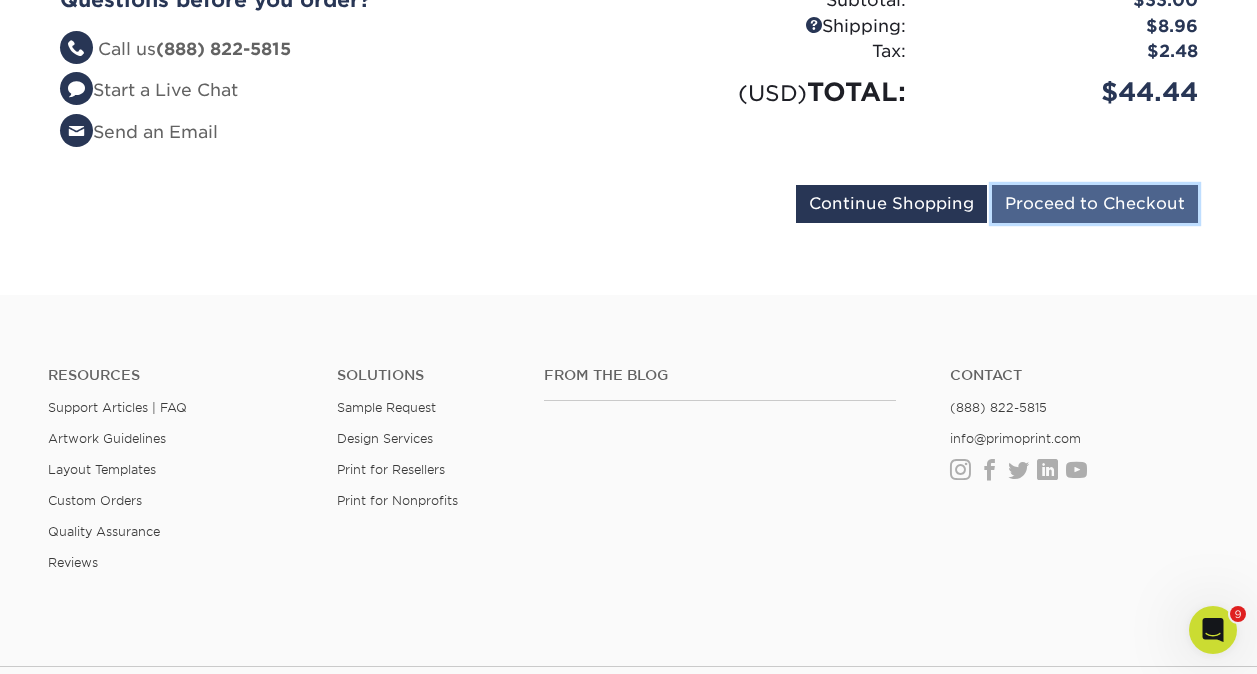 click on "Proceed to Checkout" at bounding box center [1095, 204] 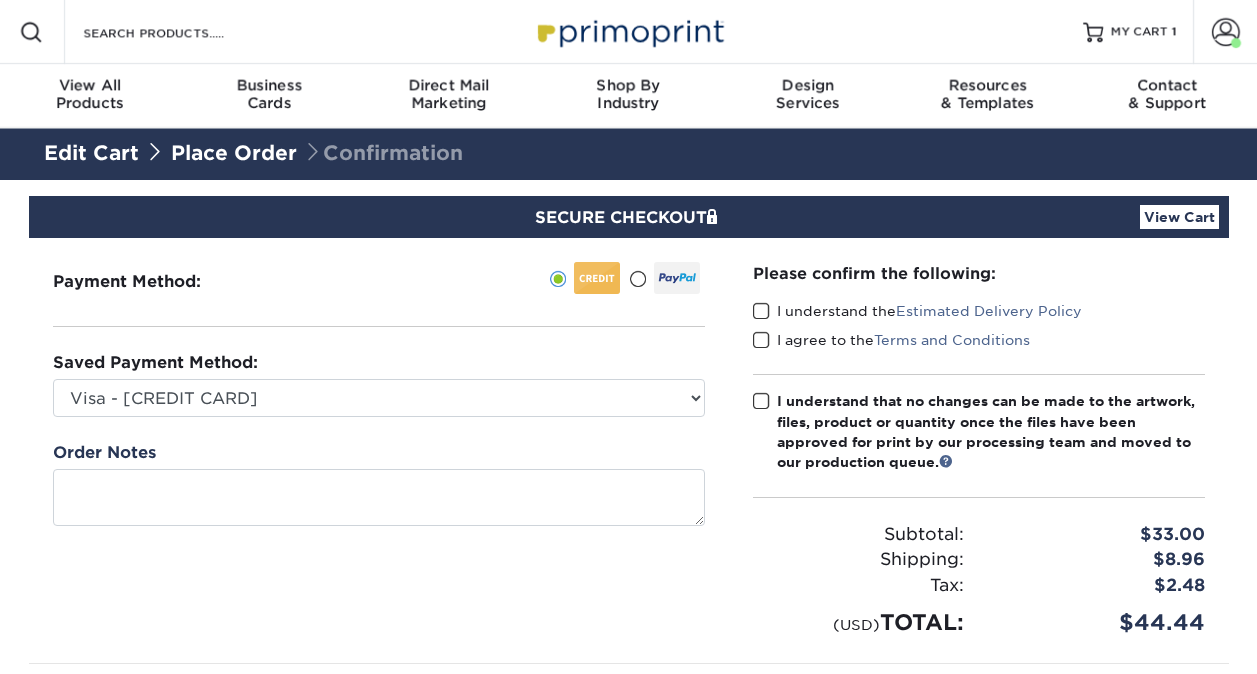 scroll, scrollTop: 0, scrollLeft: 0, axis: both 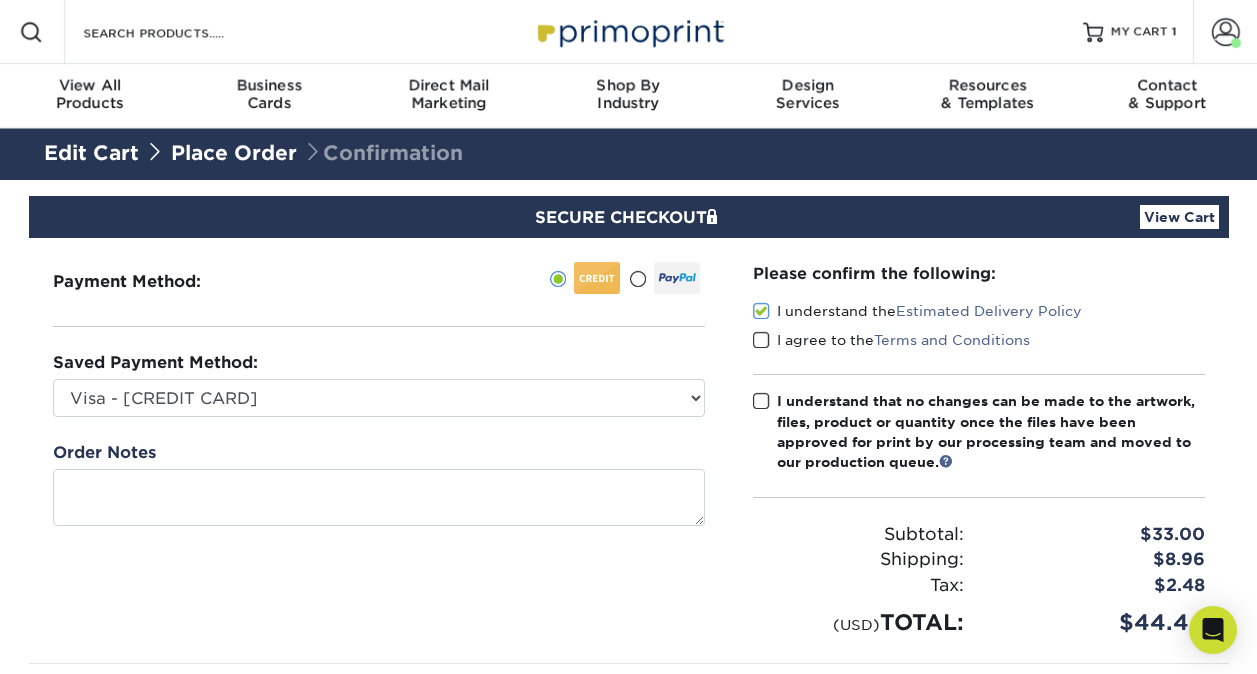 click at bounding box center [761, 340] 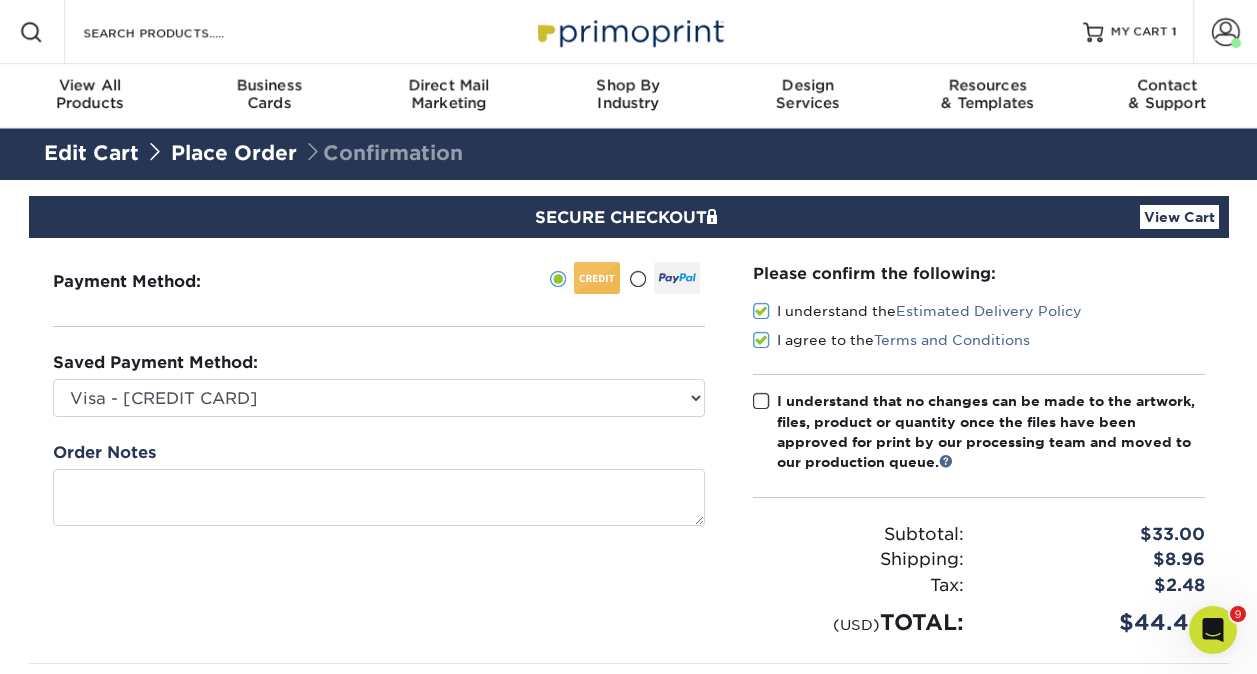 scroll, scrollTop: 0, scrollLeft: 0, axis: both 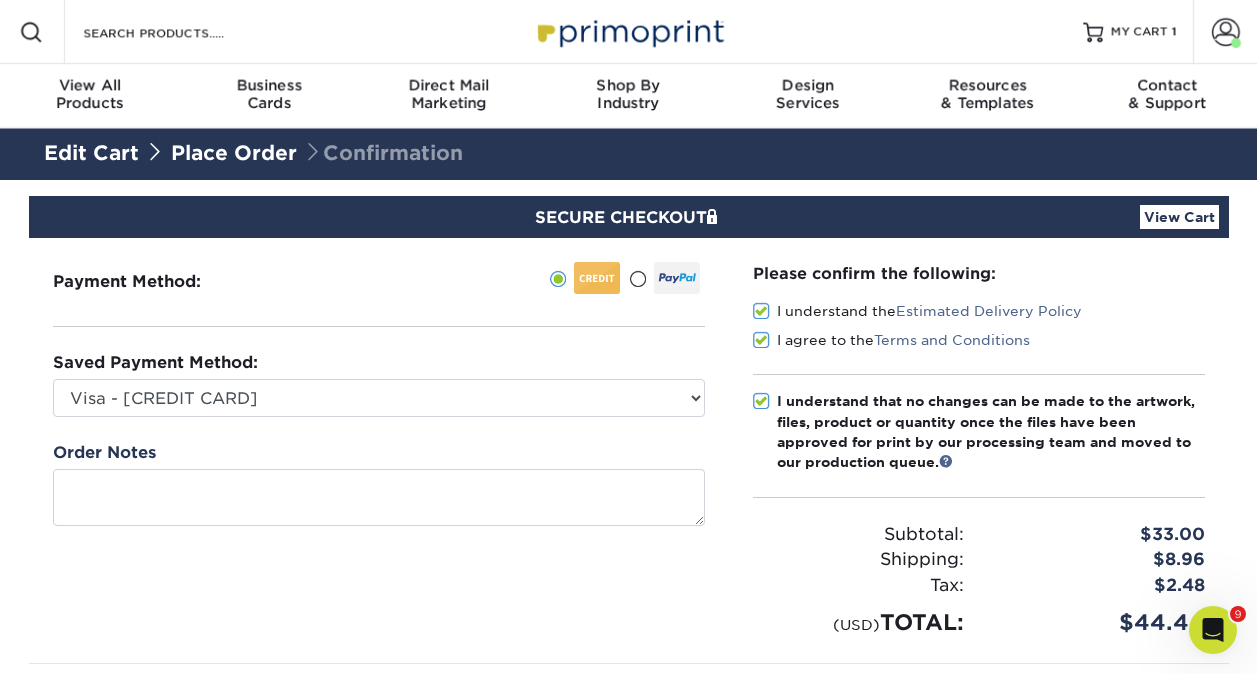 drag, startPoint x: 473, startPoint y: 256, endPoint x: 467, endPoint y: 271, distance: 16.155495 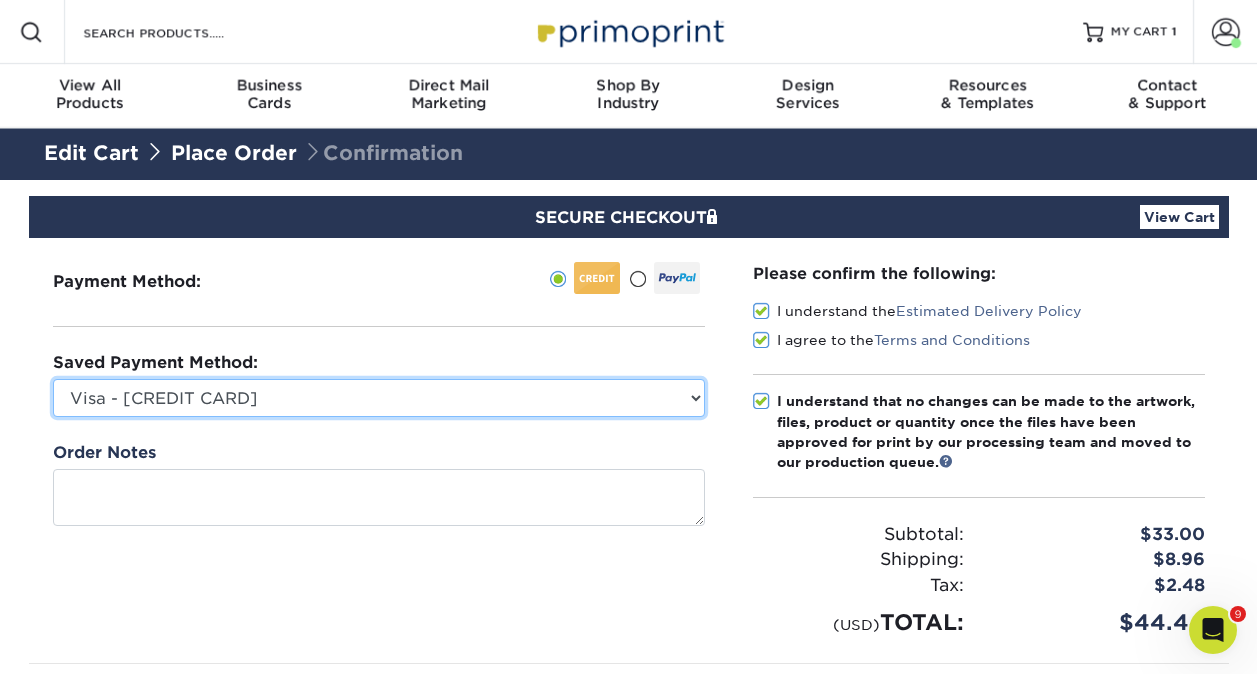 click on "Visa - [CREDIT CARD] Visa - [CREDIT CARD] Visa - [CREDIT CARD] Discover - [CREDIT CARD] New Credit Card" at bounding box center [379, 398] 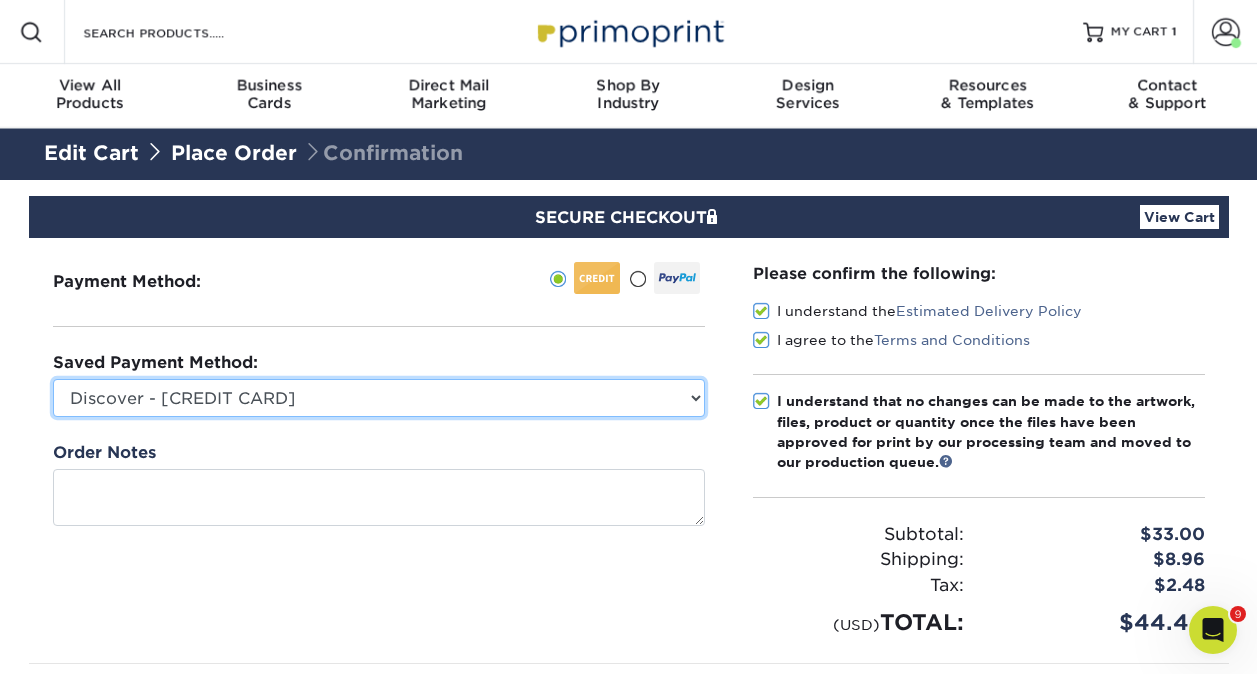 click on "Visa - [CREDIT CARD] Visa - [CREDIT CARD] Visa - [CREDIT CARD] Discover - [CREDIT CARD] New Credit Card" at bounding box center (379, 398) 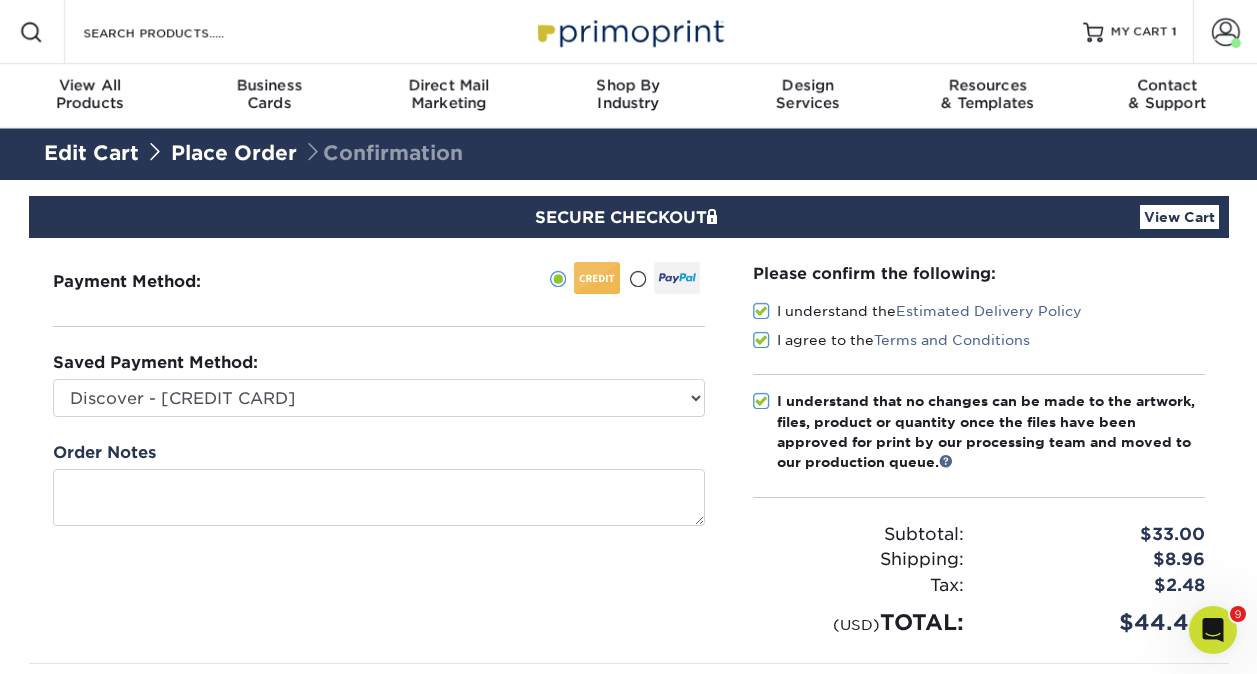 click on "Saved Payment Method:
Visa - [CREDIT CARD] Visa - [CREDIT CARD] Visa - [CREDIT CARD] Discover - [CREDIT CARD] New Credit Card" at bounding box center [379, 384] 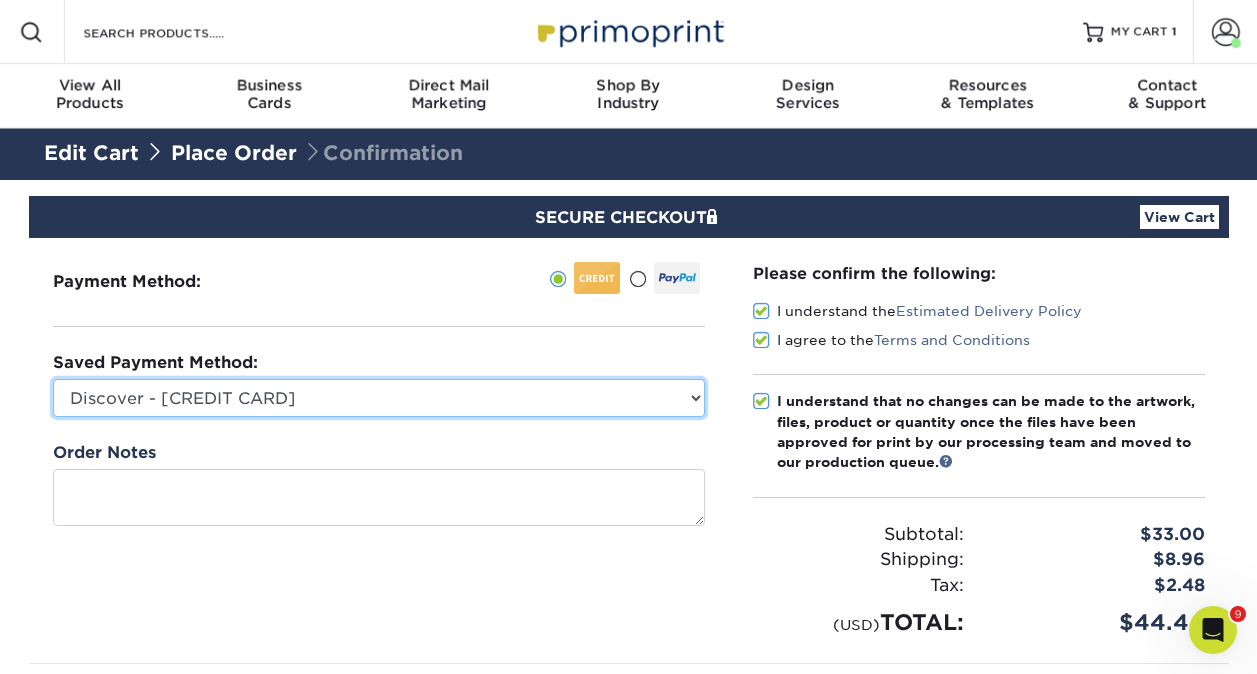 click on "Visa - [CREDIT CARD] Visa - [CREDIT CARD] Visa - [CREDIT CARD] Discover - [CREDIT CARD] New Credit Card" at bounding box center (379, 398) 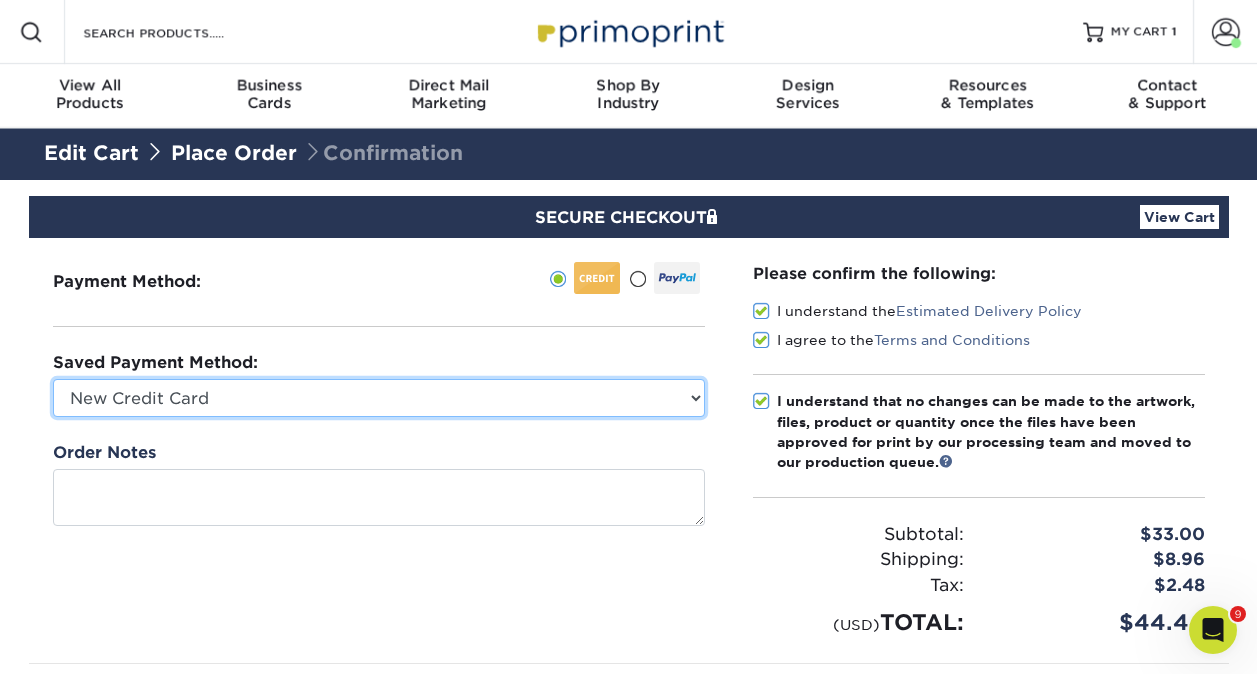 click on "Visa - [CREDIT CARD] Visa - [CREDIT CARD] Visa - [CREDIT CARD] Discover - [CREDIT CARD] New Credit Card" at bounding box center (379, 398) 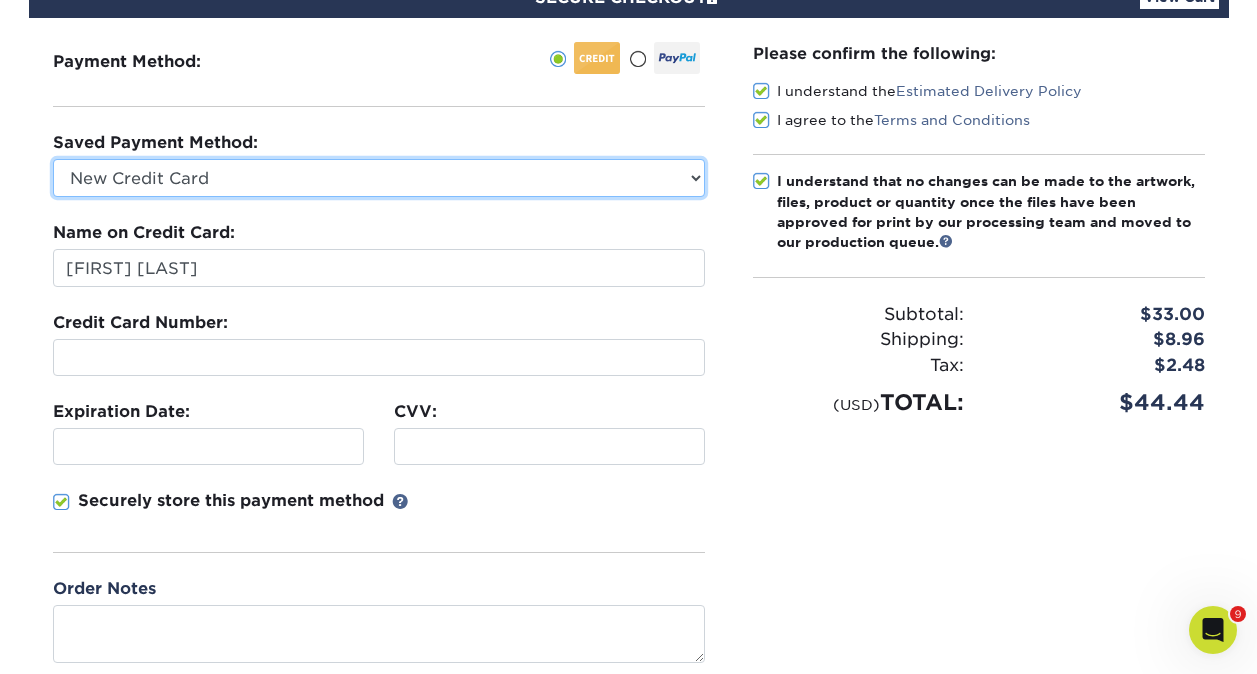 scroll, scrollTop: 300, scrollLeft: 0, axis: vertical 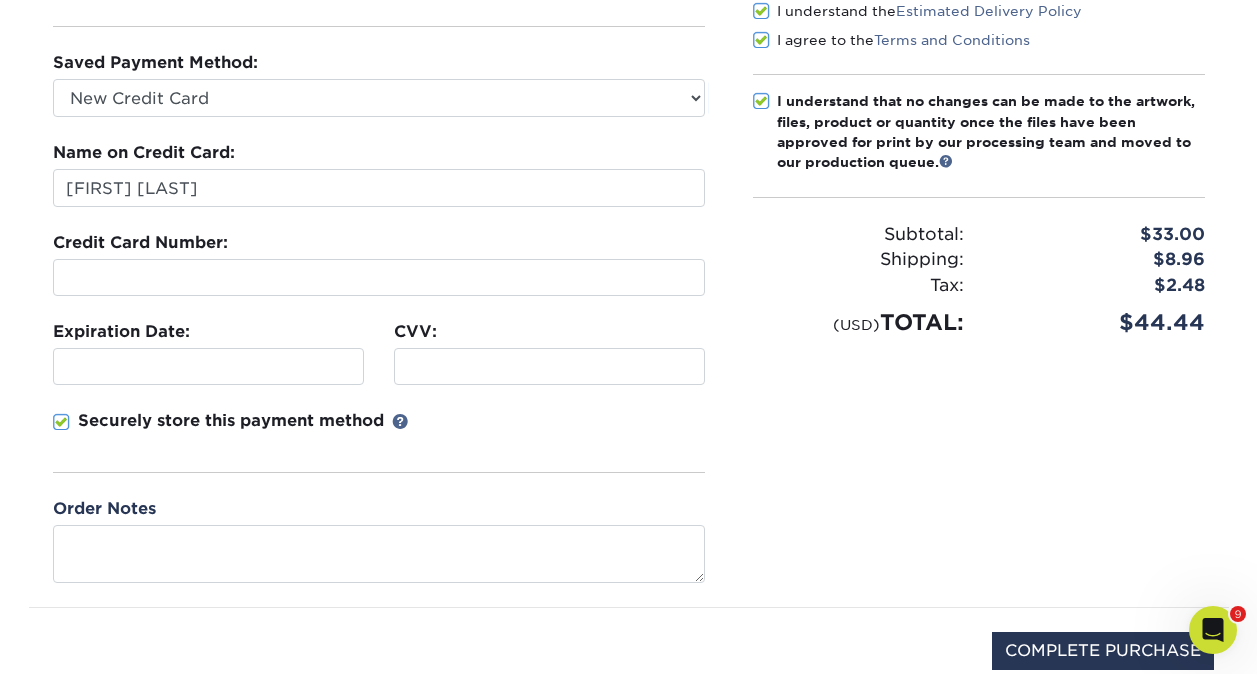 click at bounding box center (208, 366) 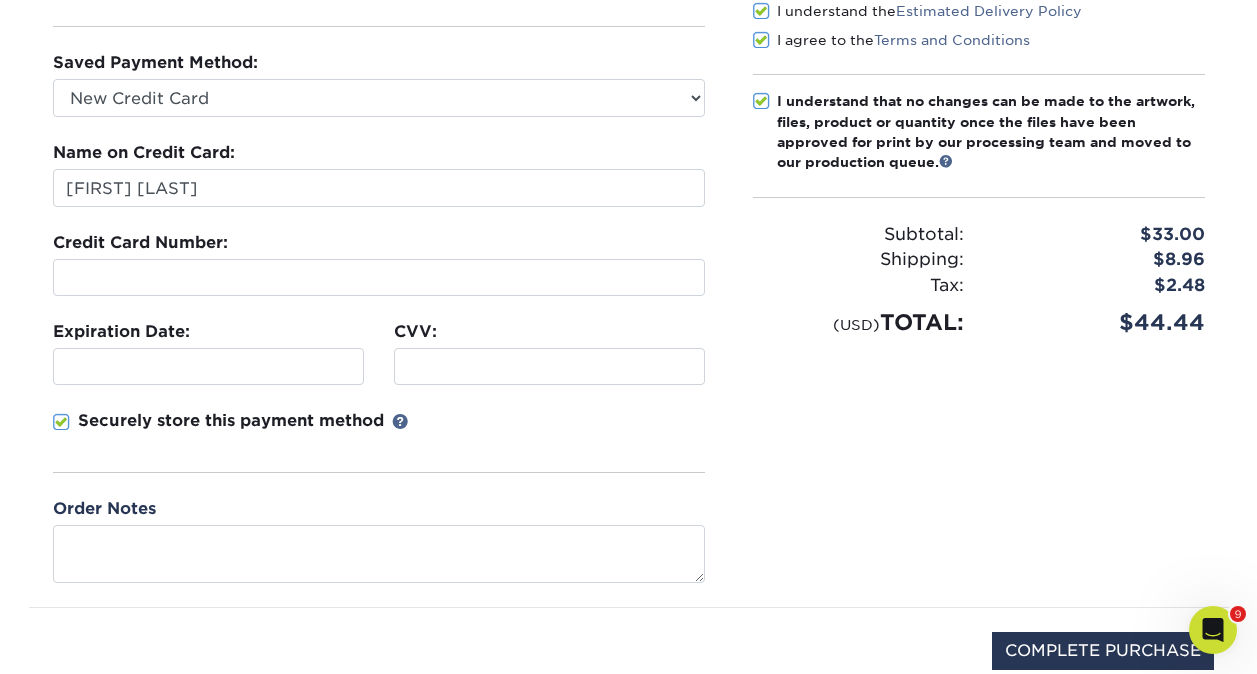 drag, startPoint x: 413, startPoint y: 394, endPoint x: 427, endPoint y: 383, distance: 17.804493 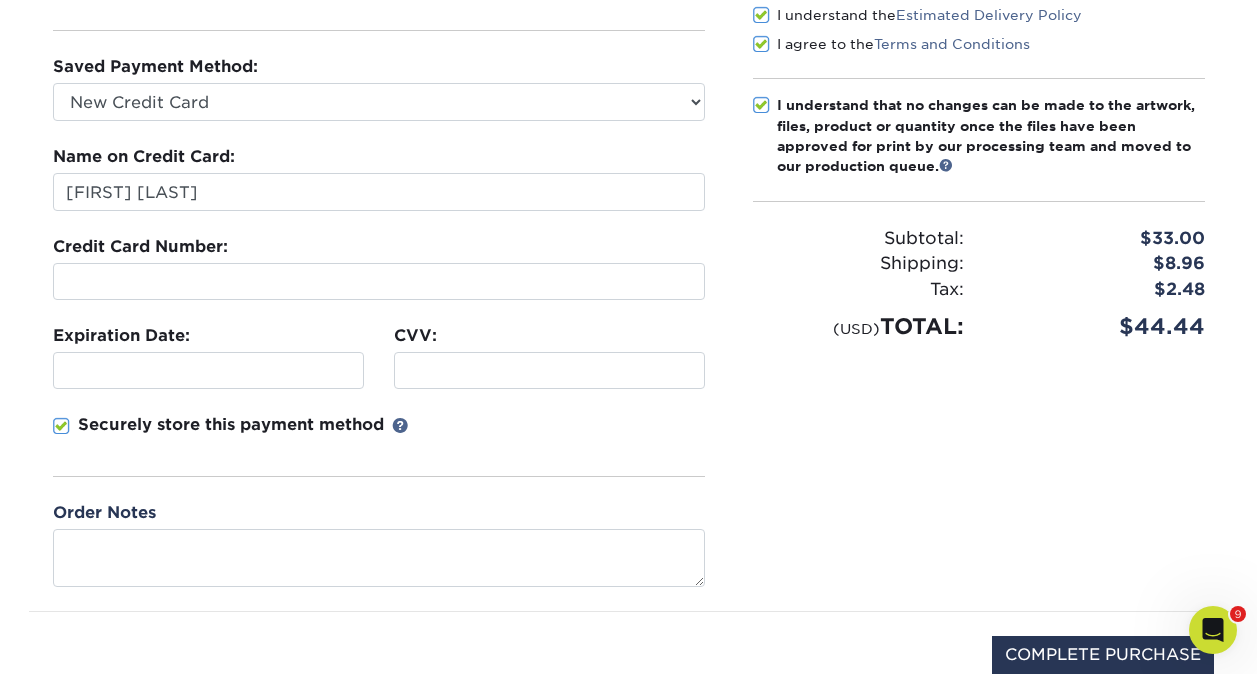 scroll, scrollTop: 200, scrollLeft: 0, axis: vertical 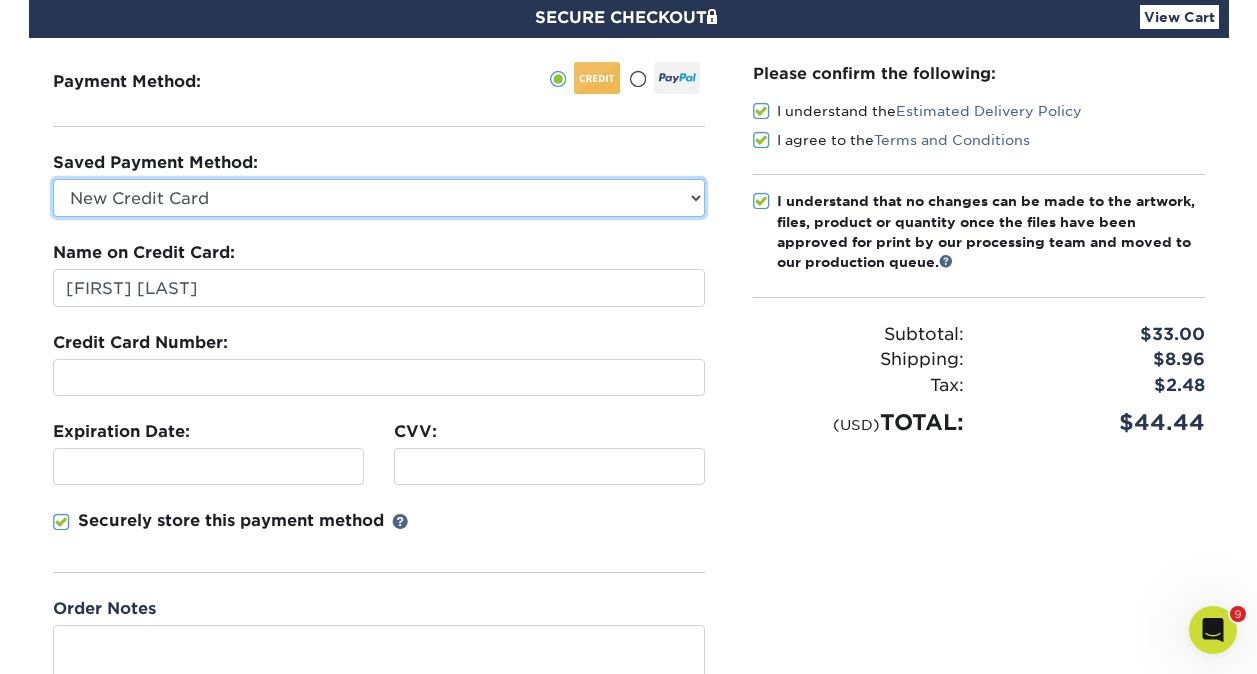 click on "Visa - XXXX2694 Visa - XXXX2956 Visa - XXXX0725 Discover - XXXX8808 New Credit Card" at bounding box center (379, 198) 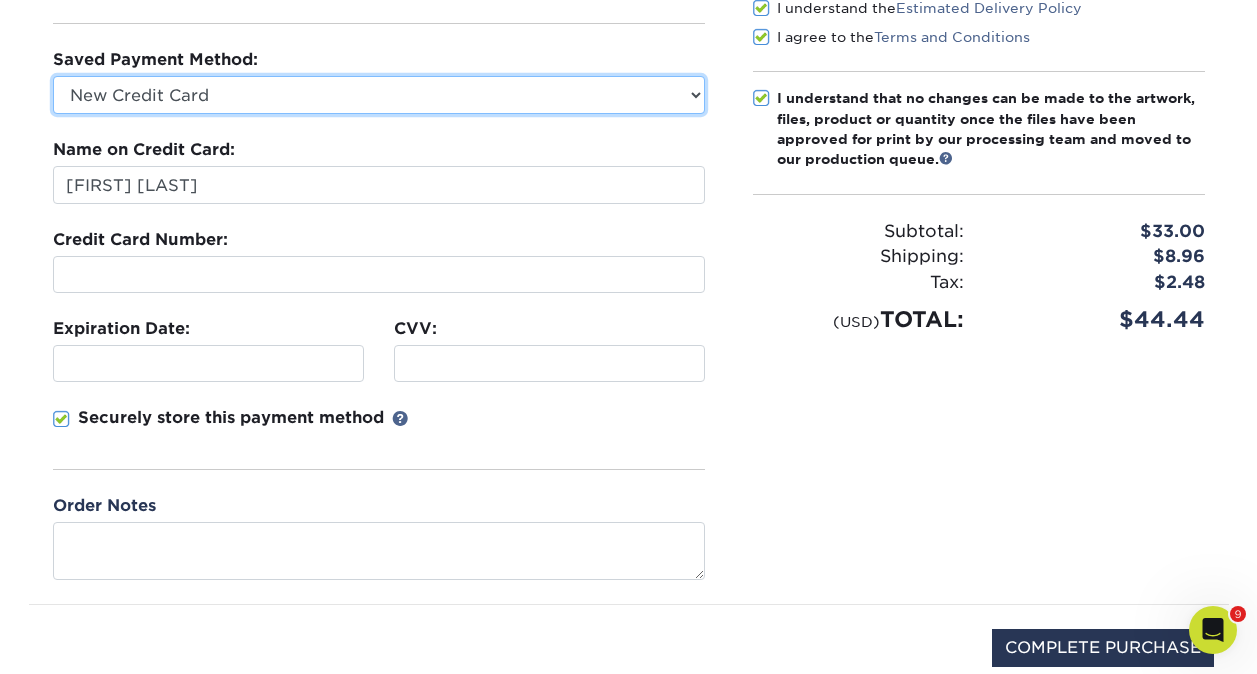scroll, scrollTop: 400, scrollLeft: 0, axis: vertical 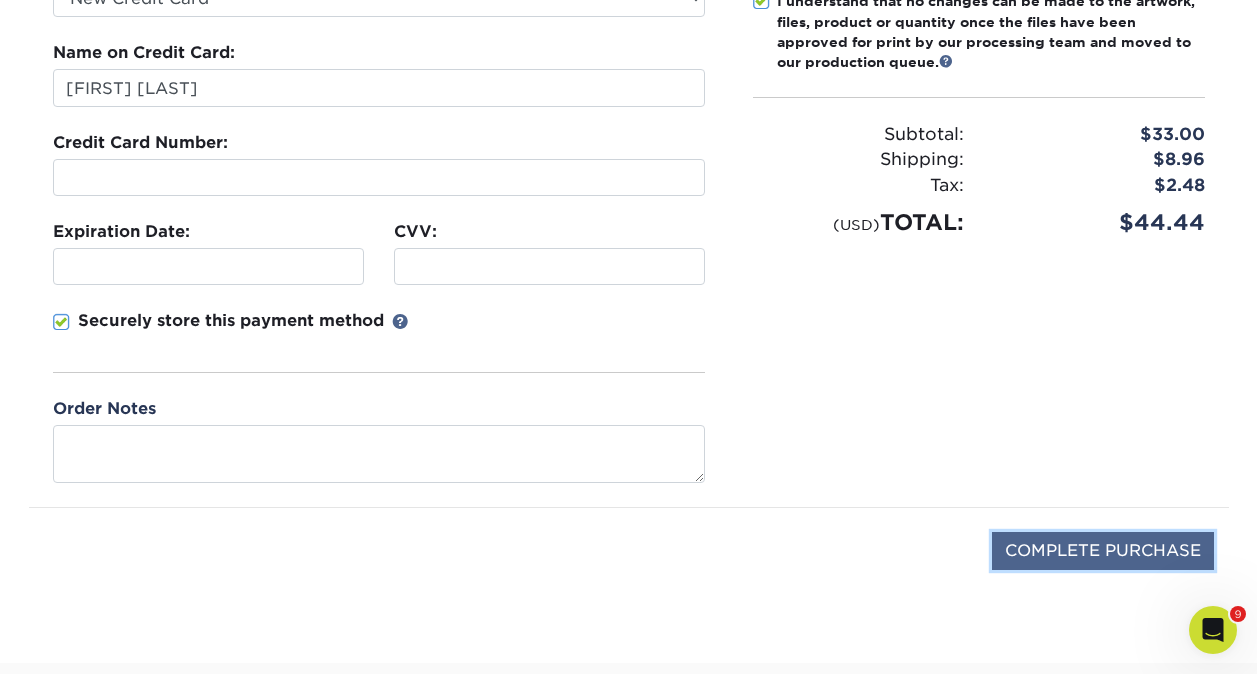 click on "COMPLETE PURCHASE" at bounding box center (1103, 551) 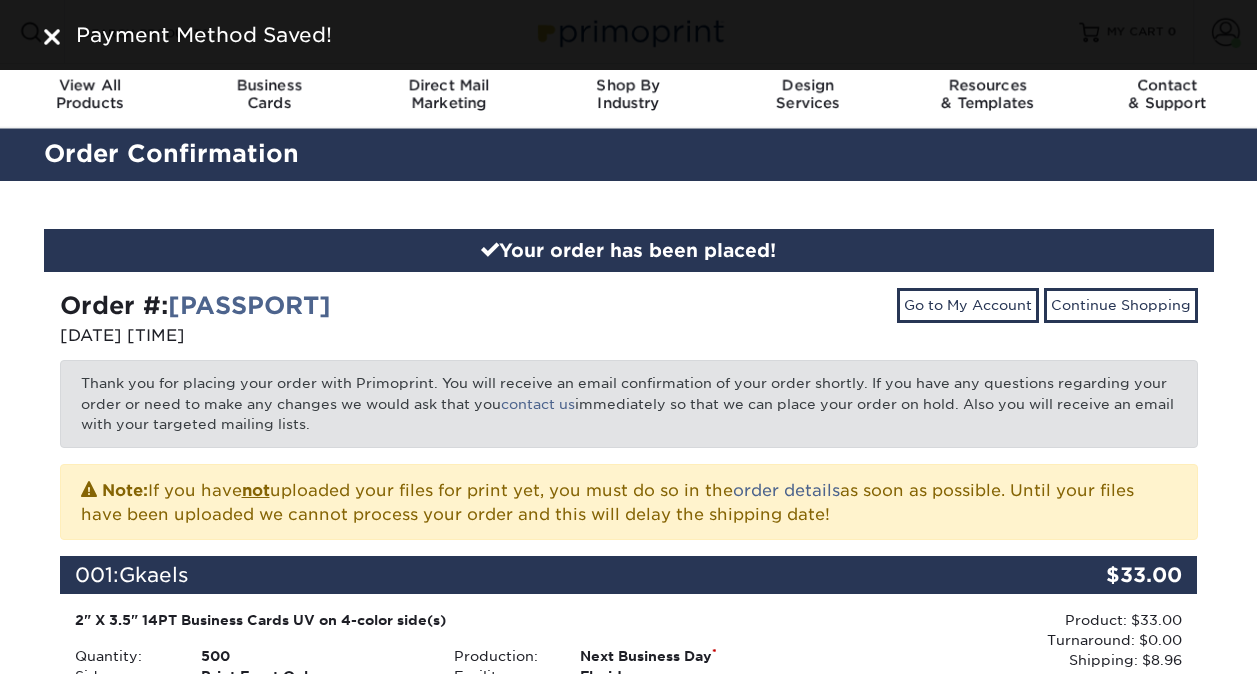 scroll, scrollTop: 0, scrollLeft: 0, axis: both 